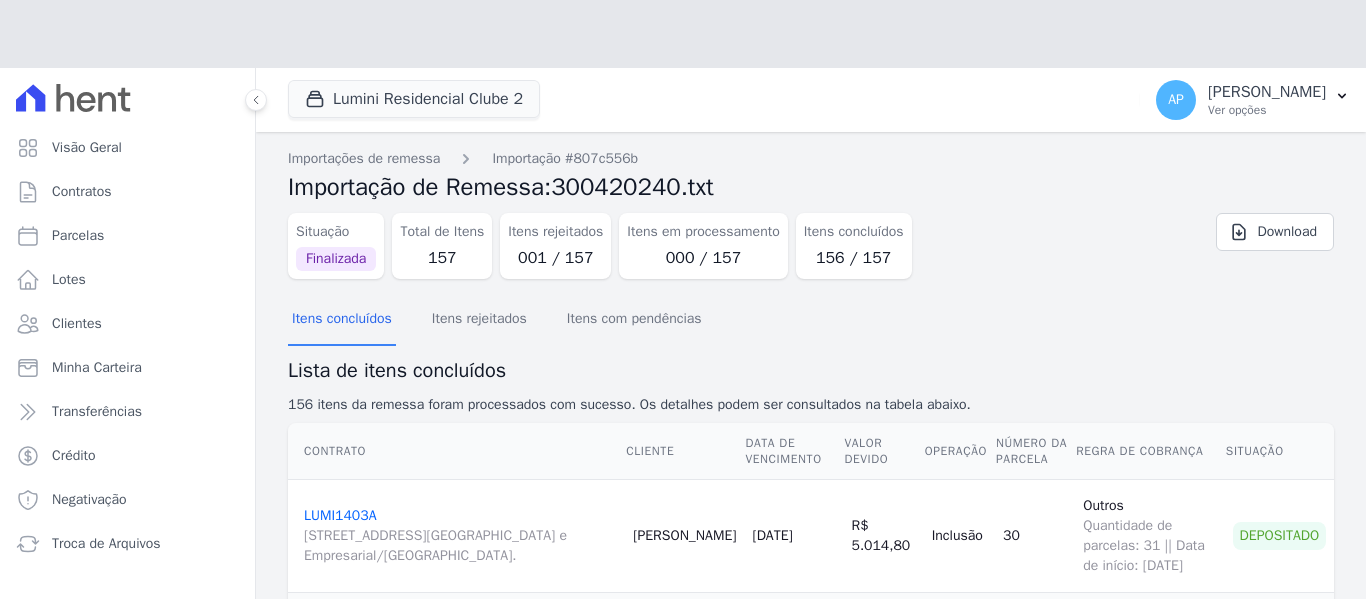 scroll, scrollTop: 0, scrollLeft: 0, axis: both 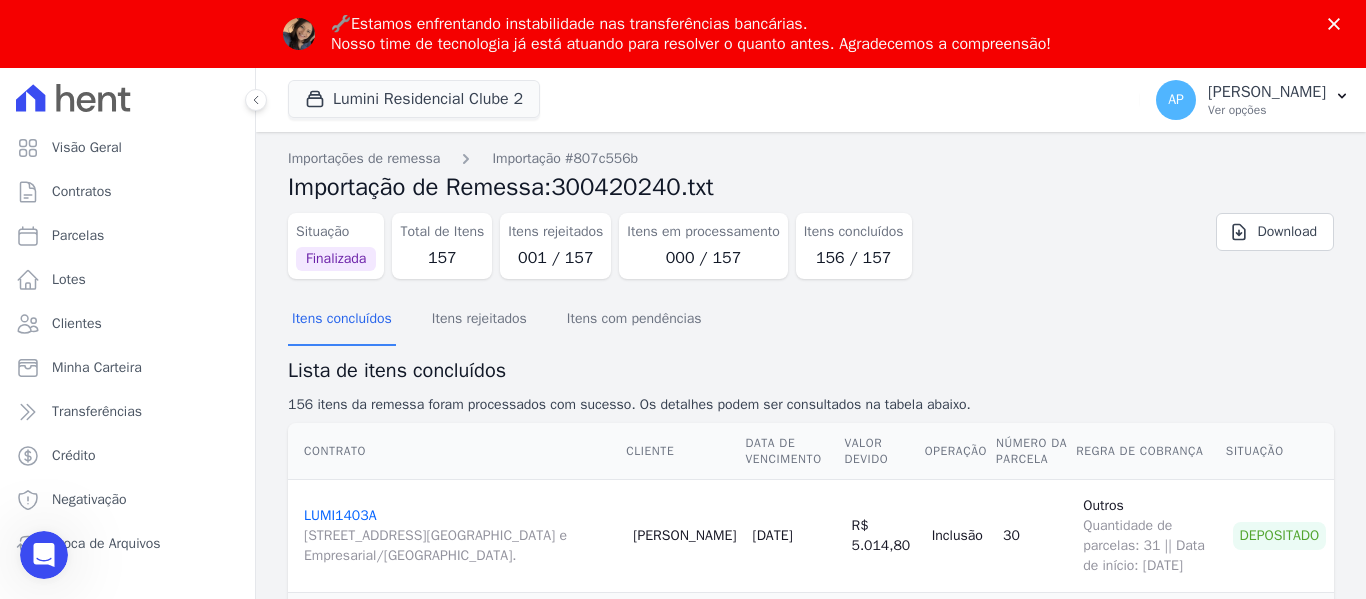click 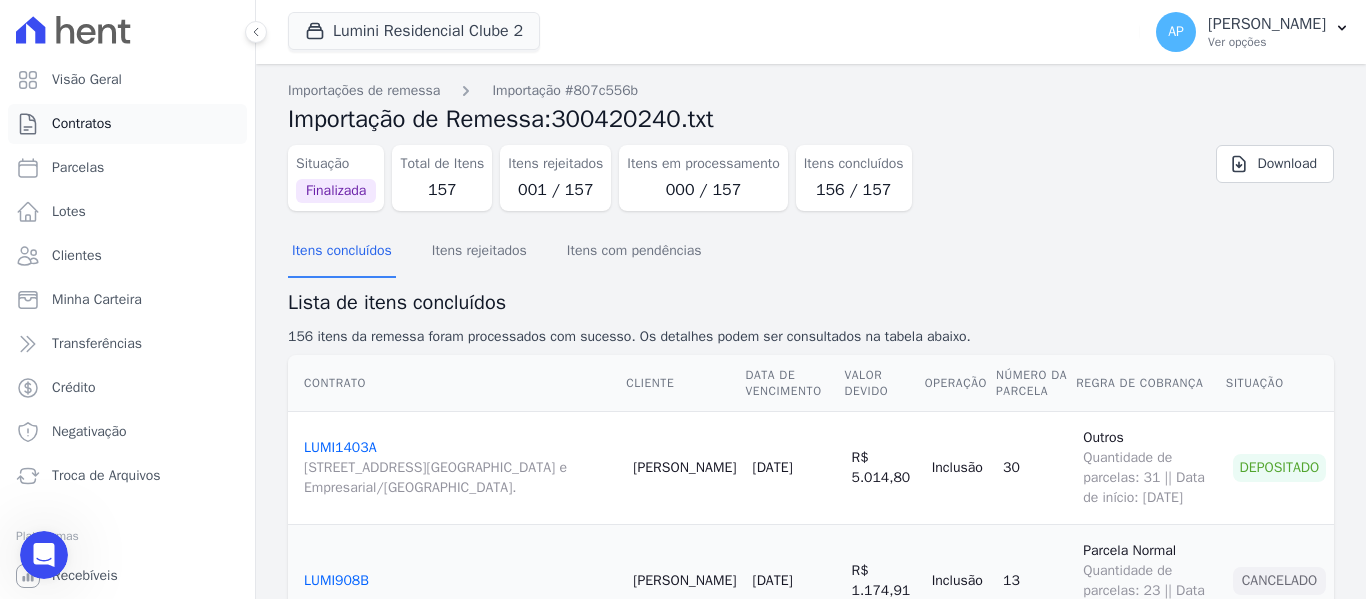 click on "Contratos" at bounding box center [127, 124] 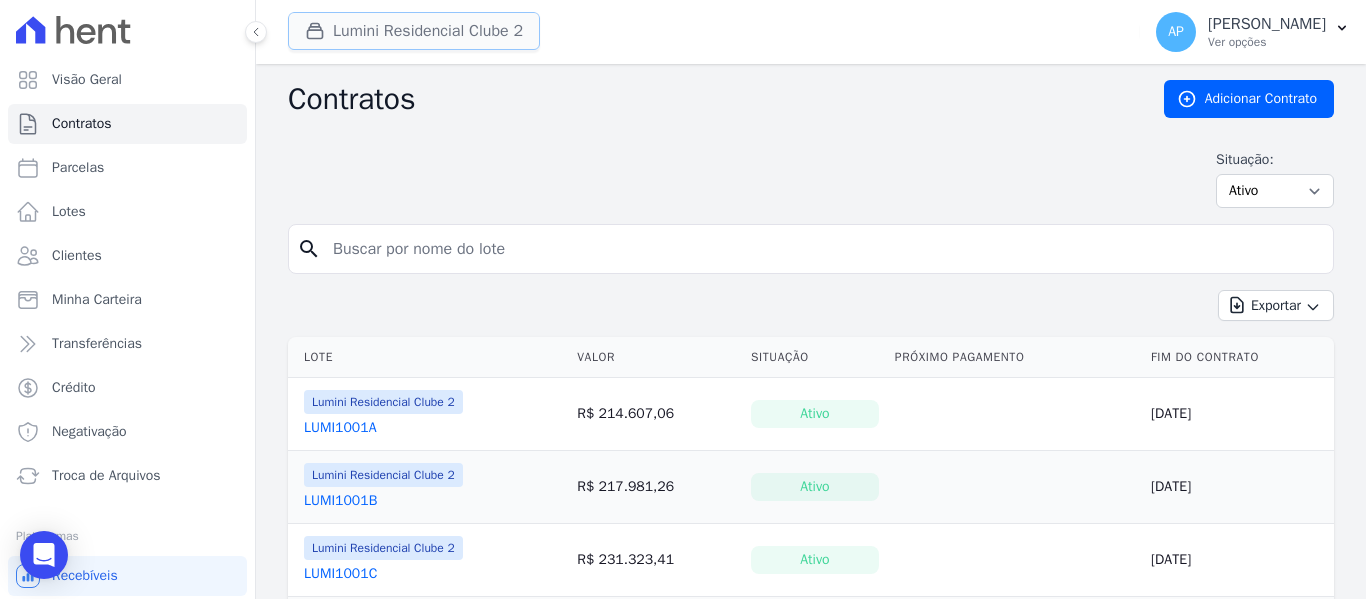 click on "Lumini Residencial Clube 2" at bounding box center (414, 31) 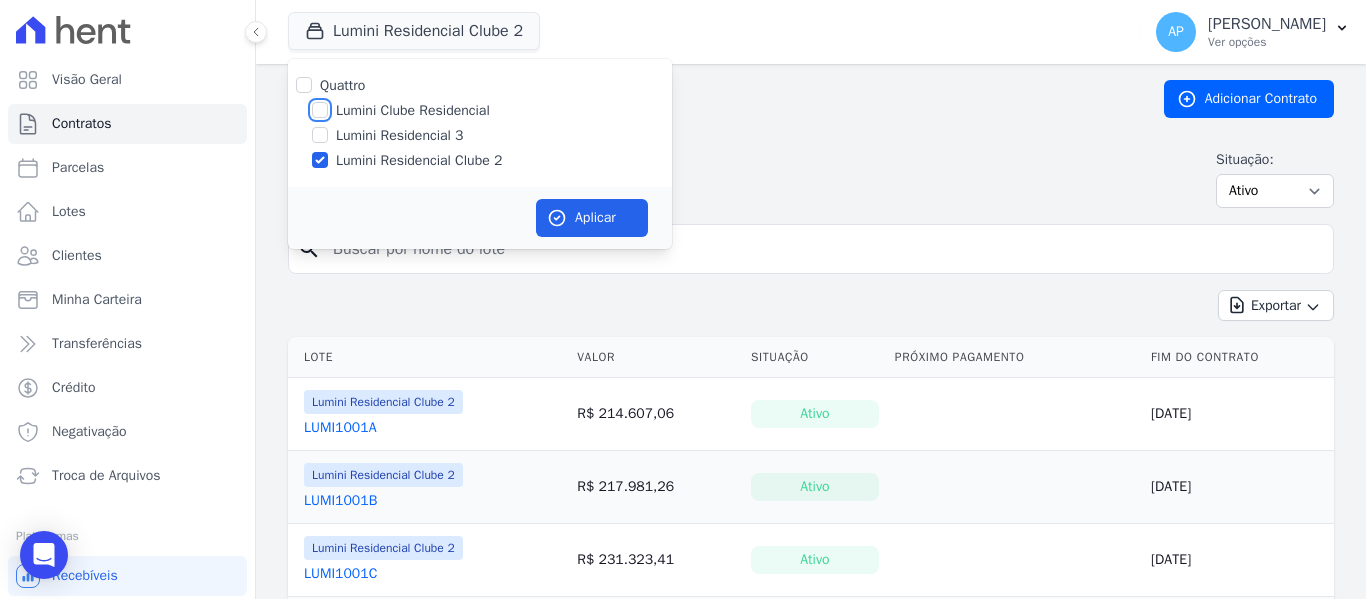 click on "Lumini Clube Residencial" at bounding box center [320, 110] 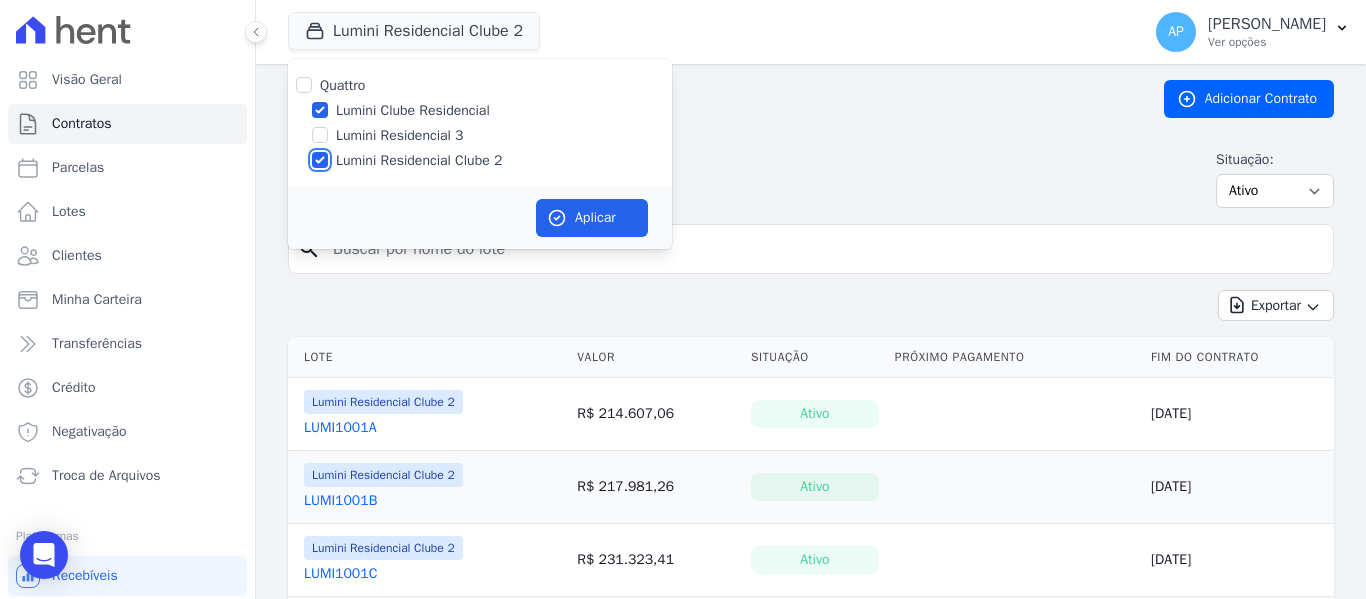 click on "Lumini Residencial Clube 2" at bounding box center (320, 160) 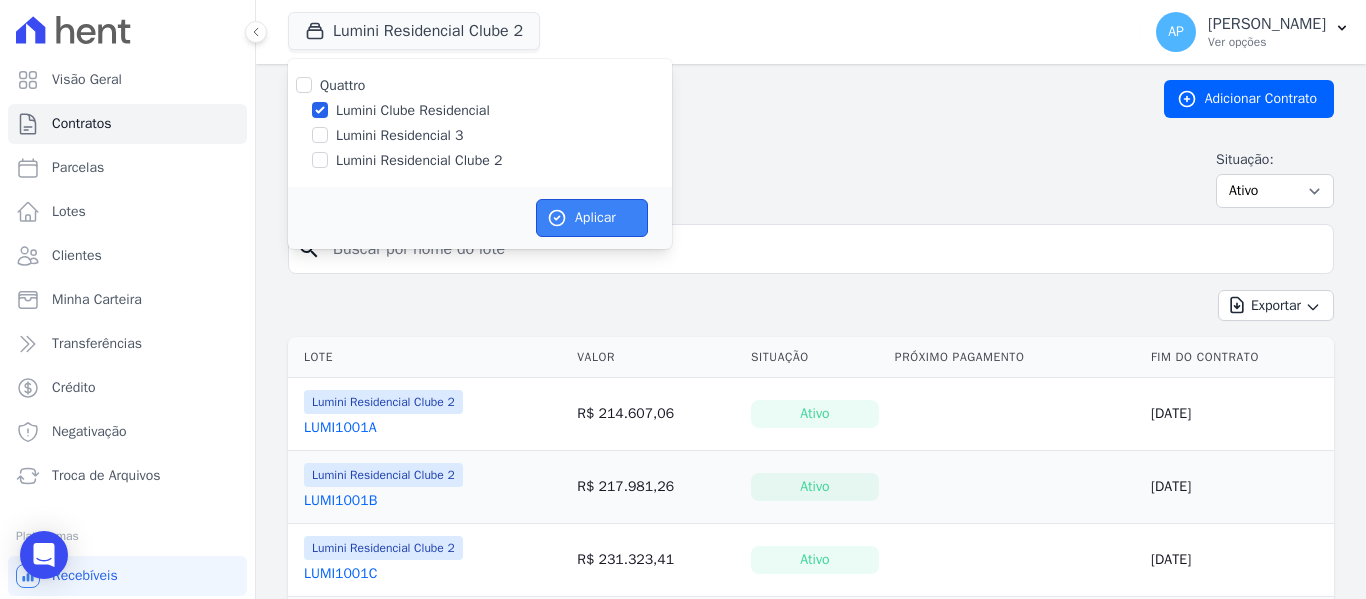 click on "Aplicar" at bounding box center [592, 218] 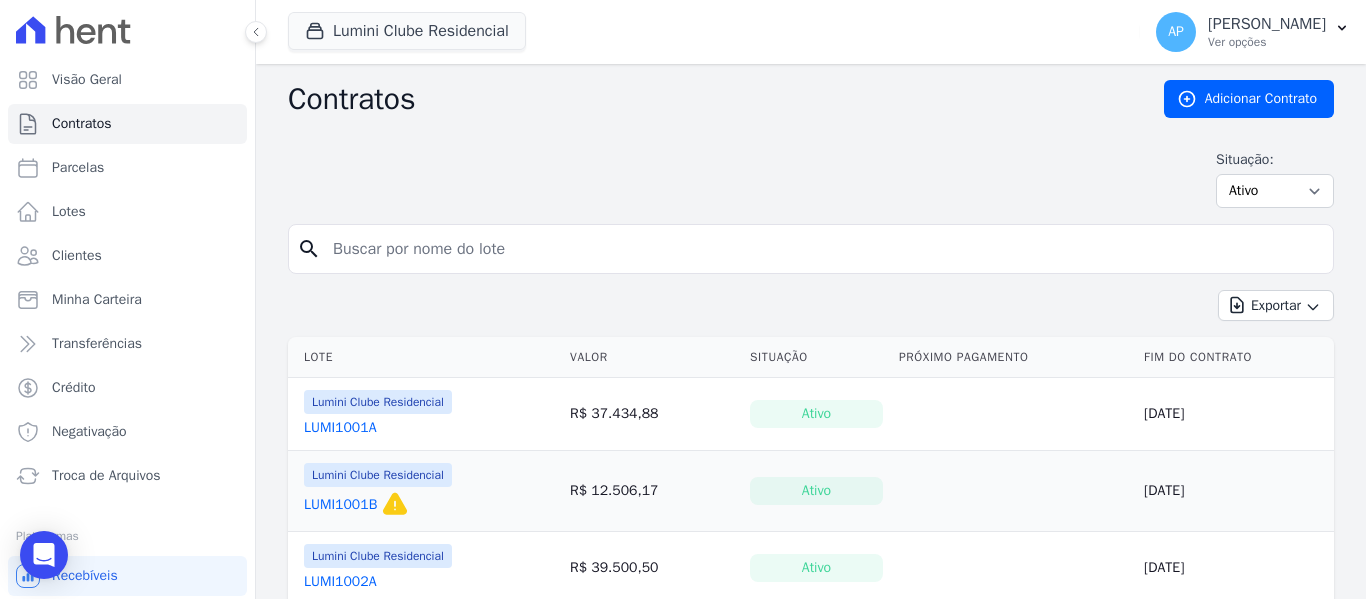 click at bounding box center (823, 249) 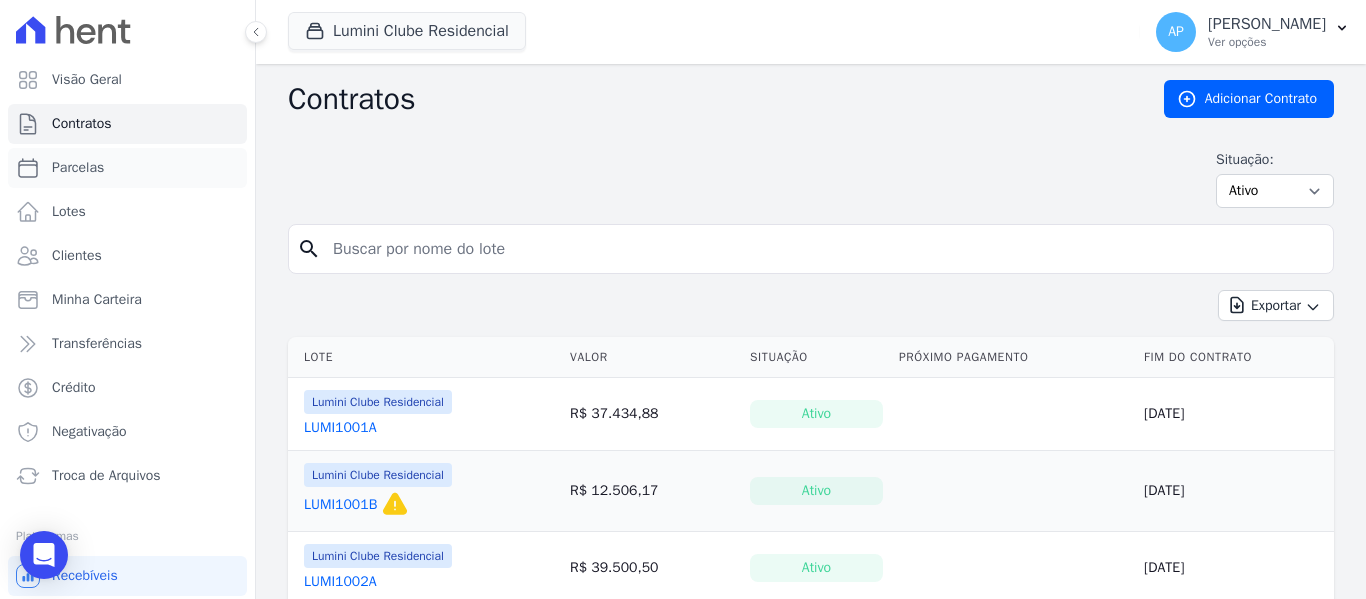 drag, startPoint x: 119, startPoint y: 167, endPoint x: 381, endPoint y: 173, distance: 262.0687 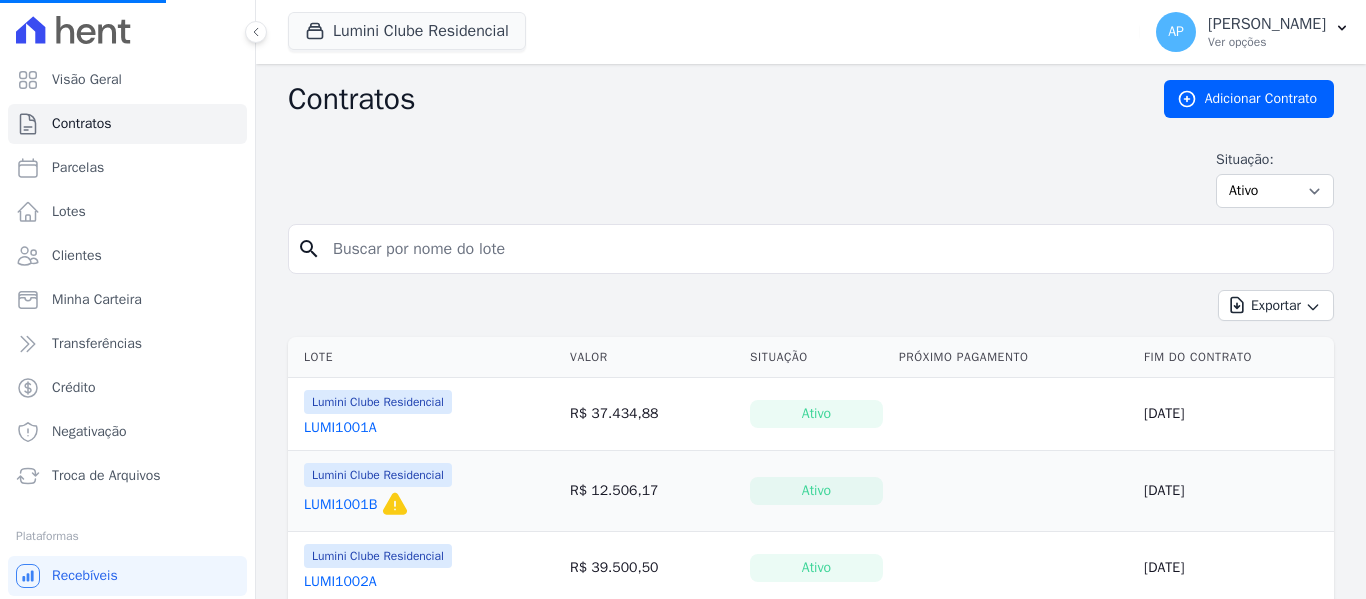 select 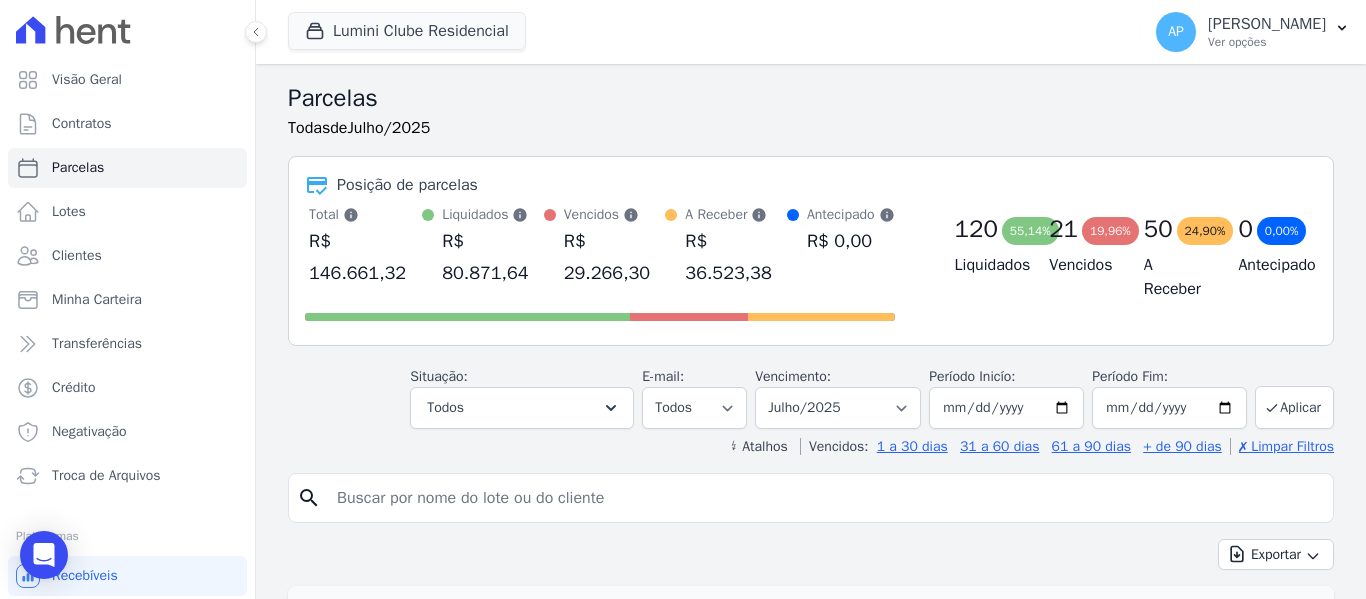 click at bounding box center (825, 498) 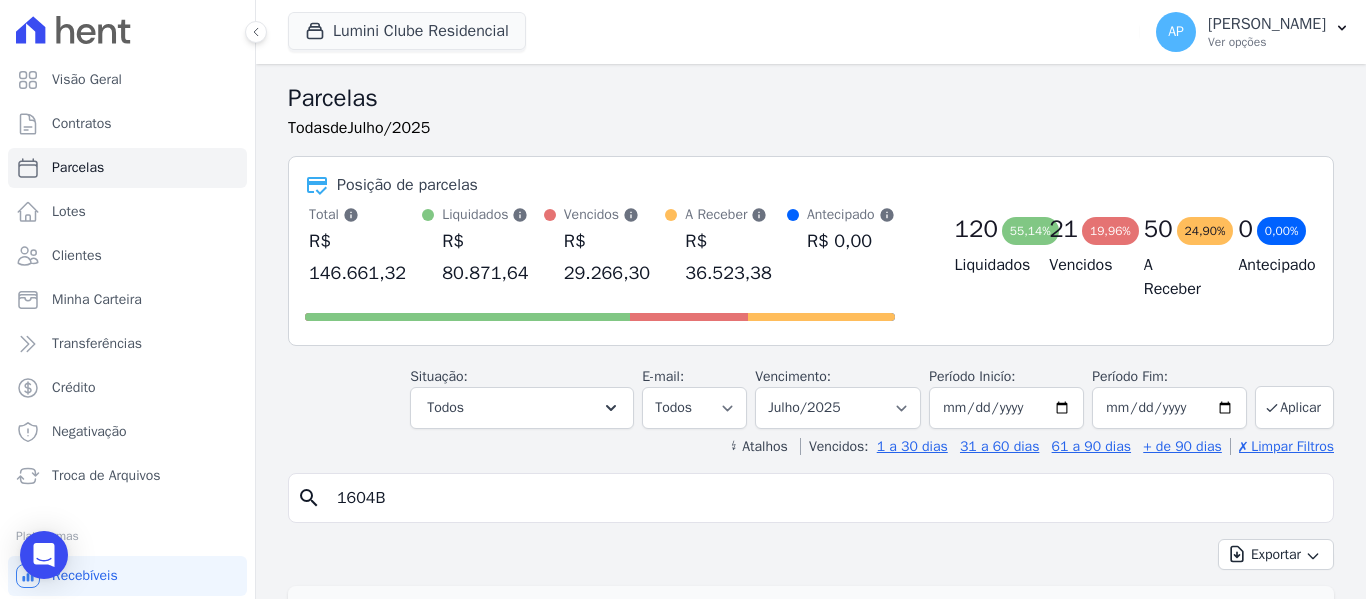 type on "1604B" 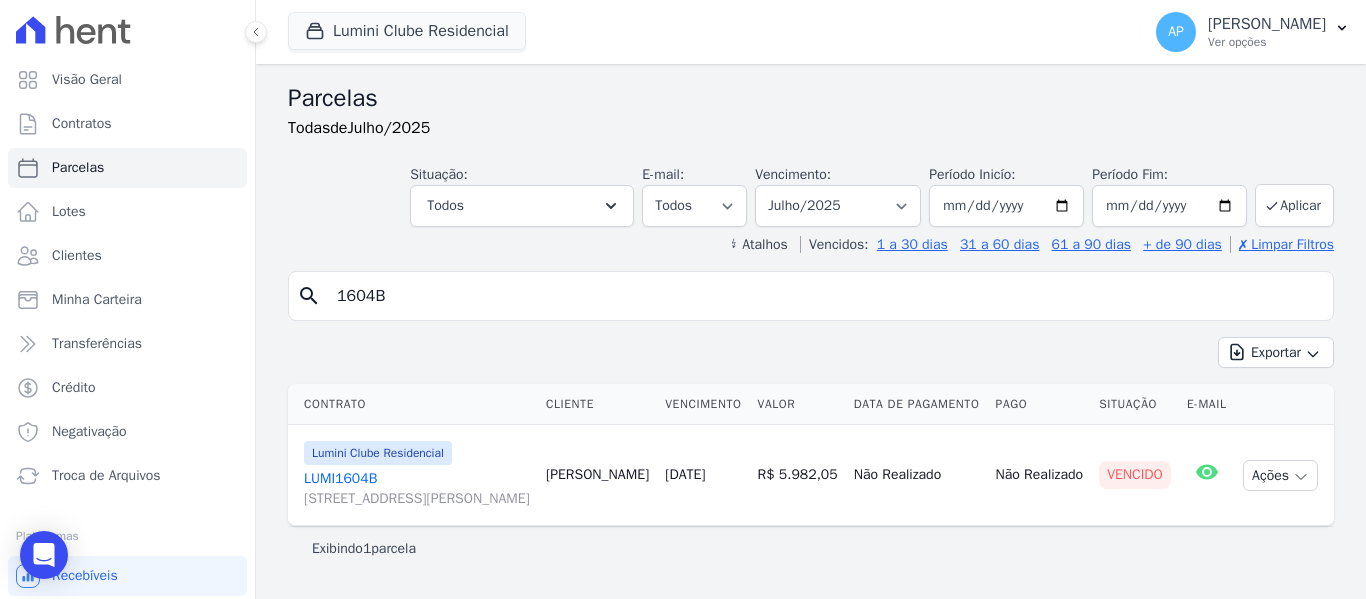 scroll, scrollTop: 24, scrollLeft: 0, axis: vertical 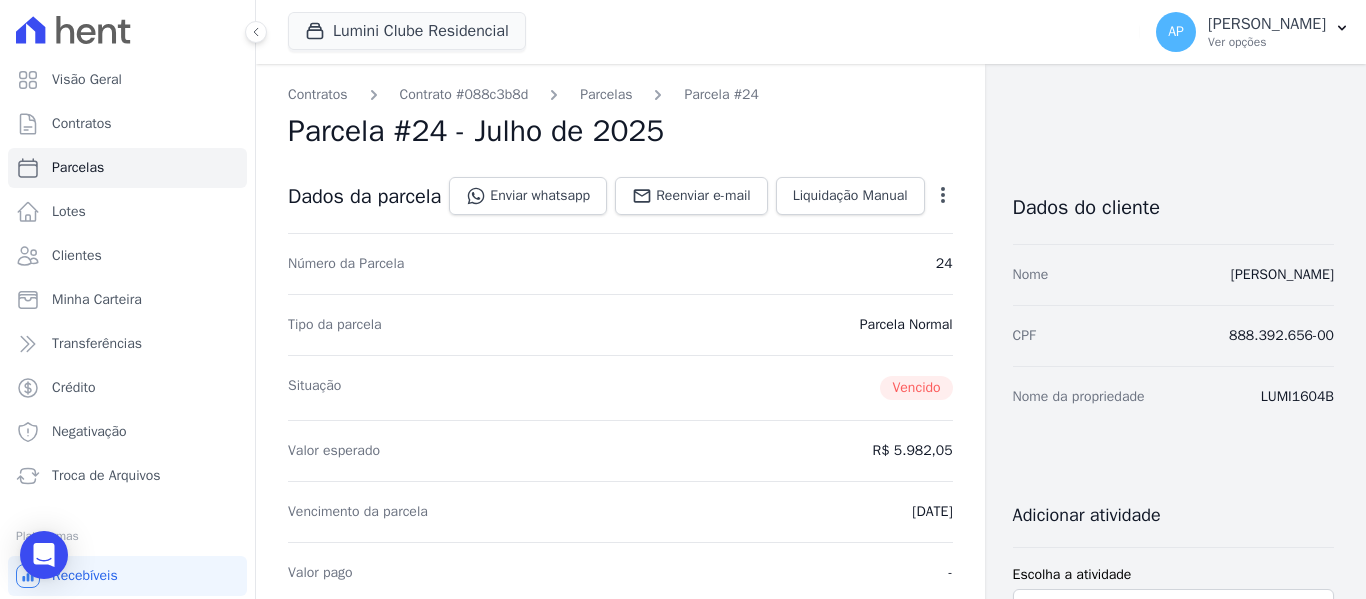 click 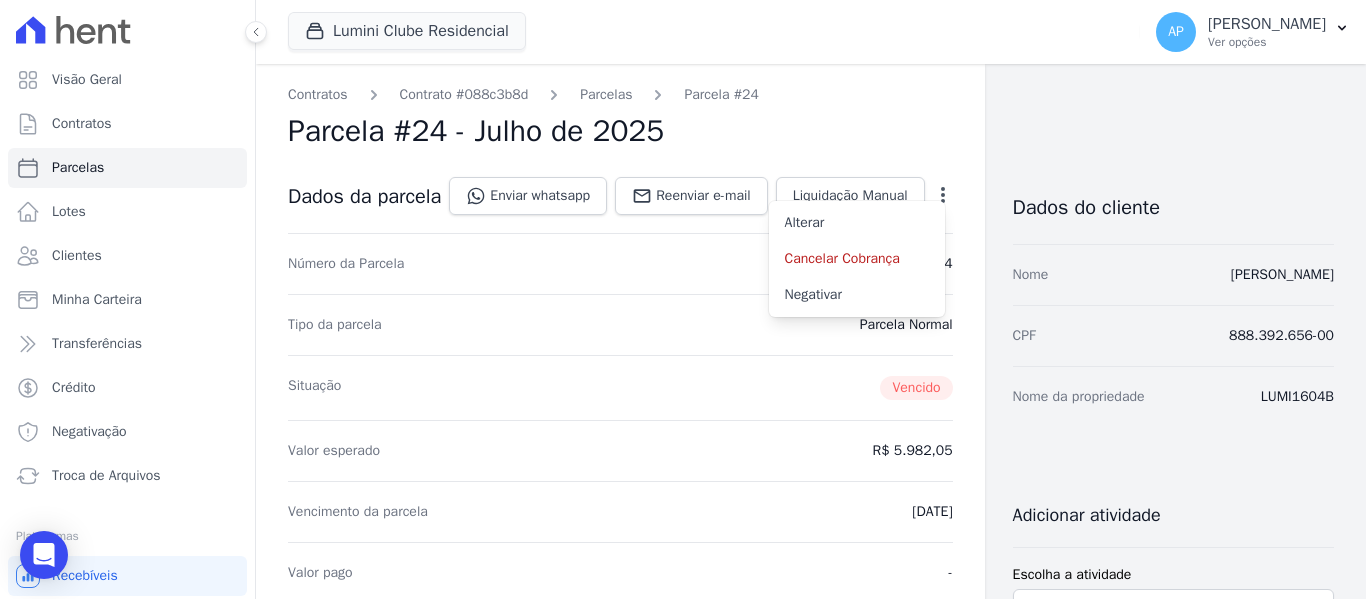 click on "Valor esperado
R$ 5.982,05" at bounding box center [620, 450] 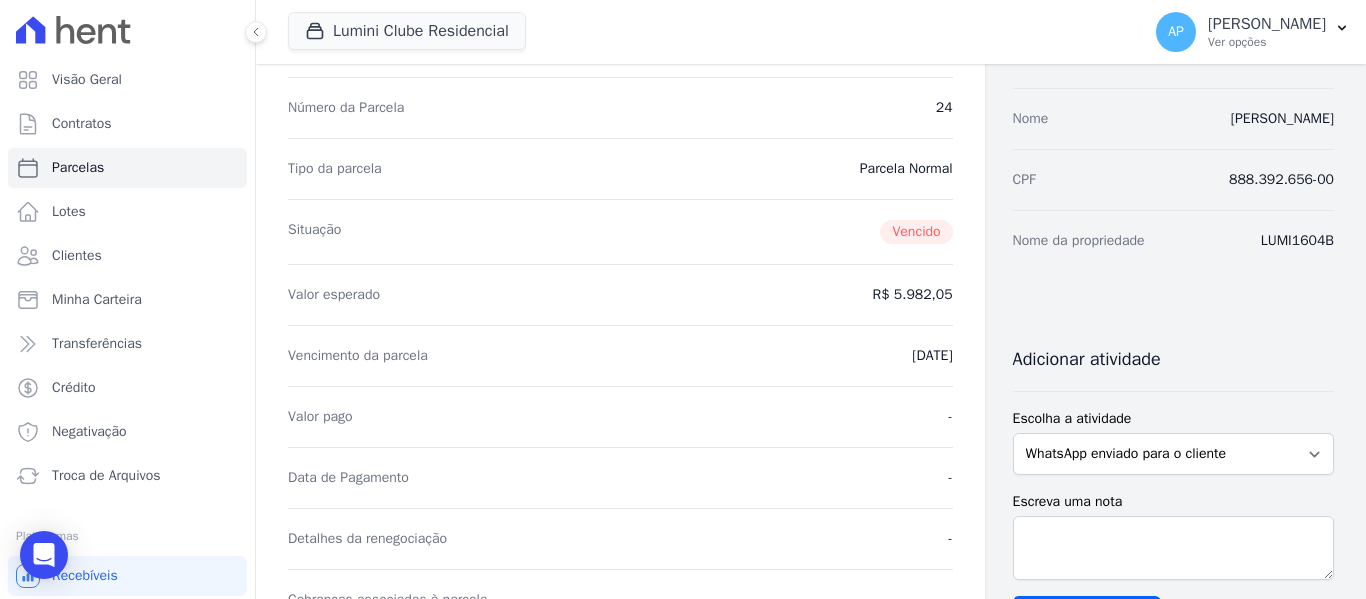 scroll, scrollTop: 500, scrollLeft: 0, axis: vertical 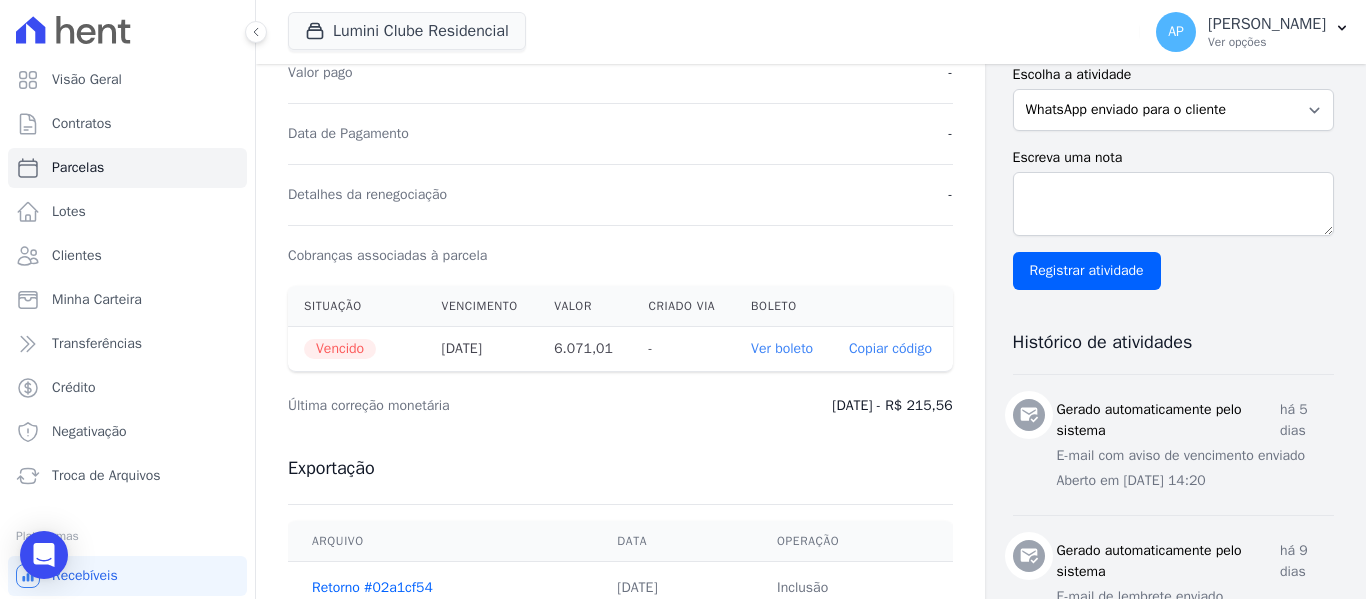 click on "Ver boleto" at bounding box center (782, 348) 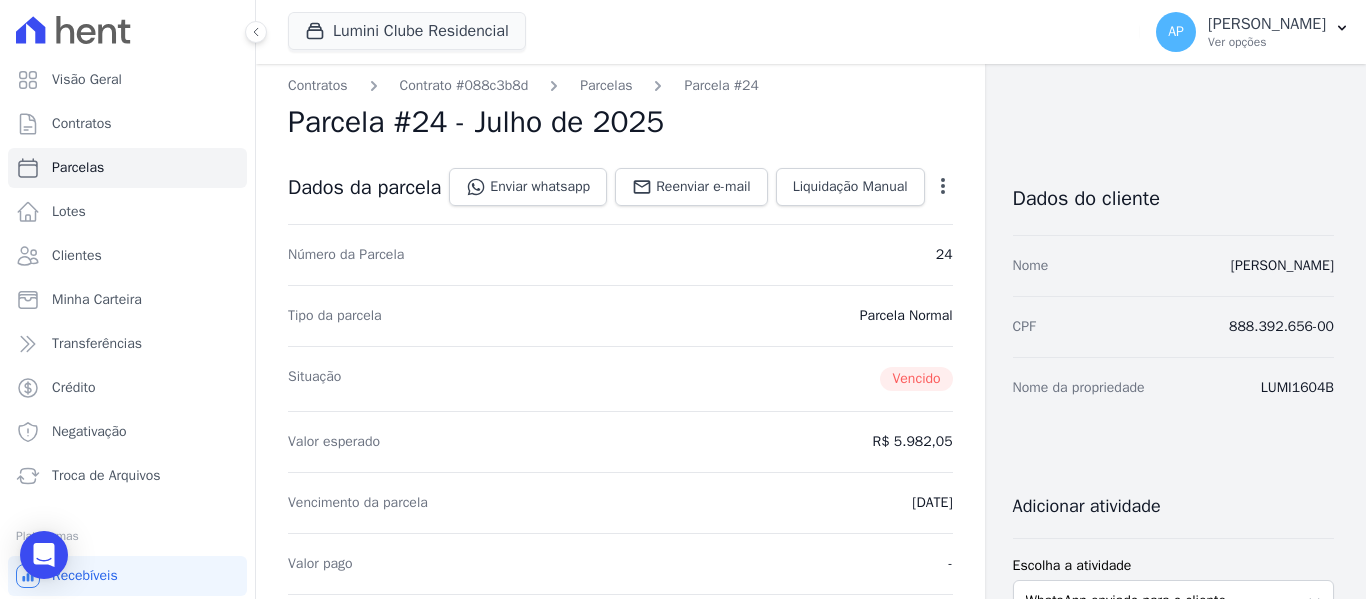 scroll, scrollTop: 0, scrollLeft: 0, axis: both 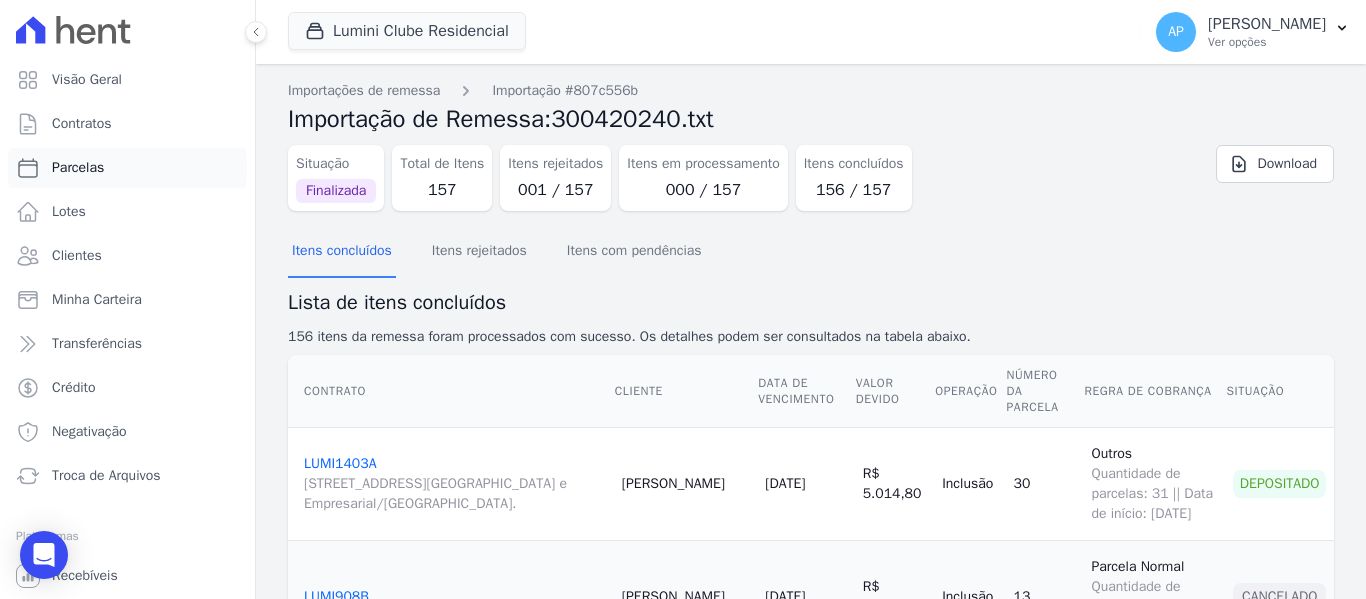 click on "Parcelas" at bounding box center (127, 168) 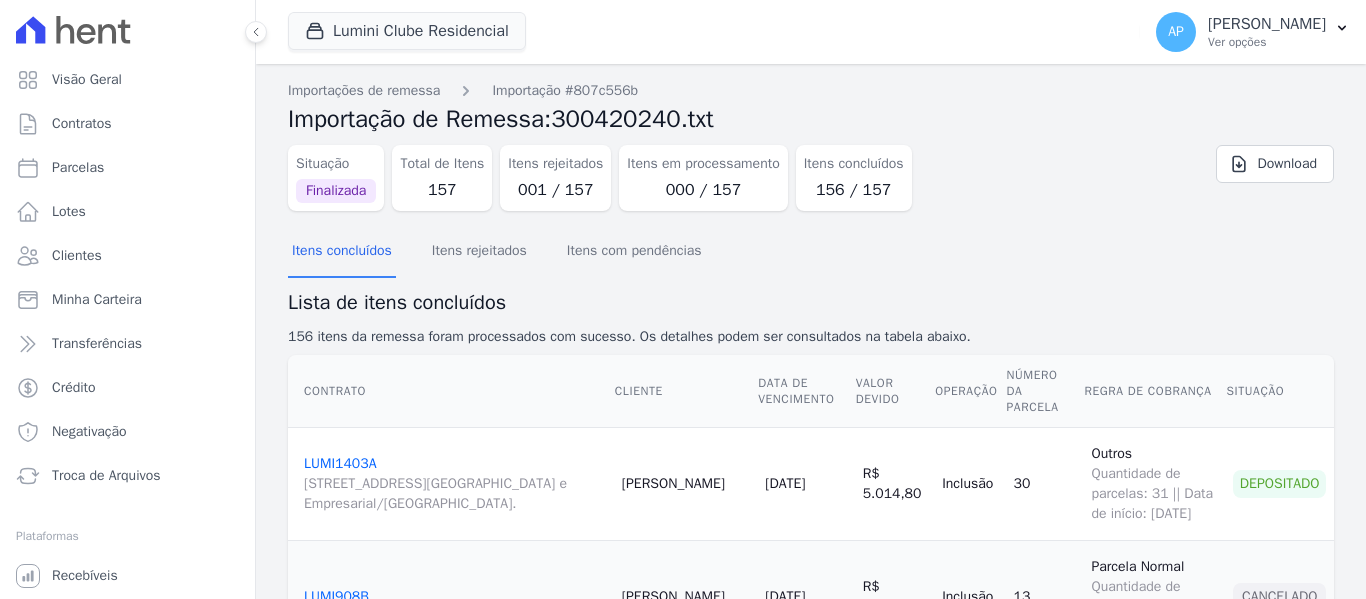 select 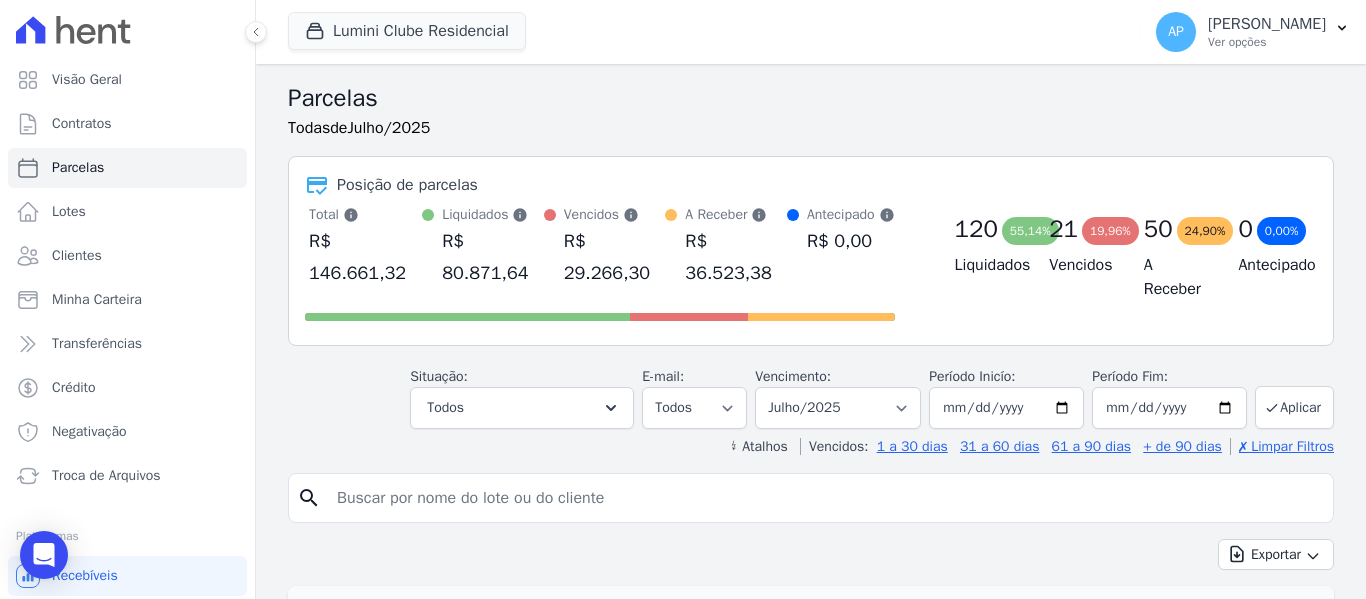 click at bounding box center [825, 498] 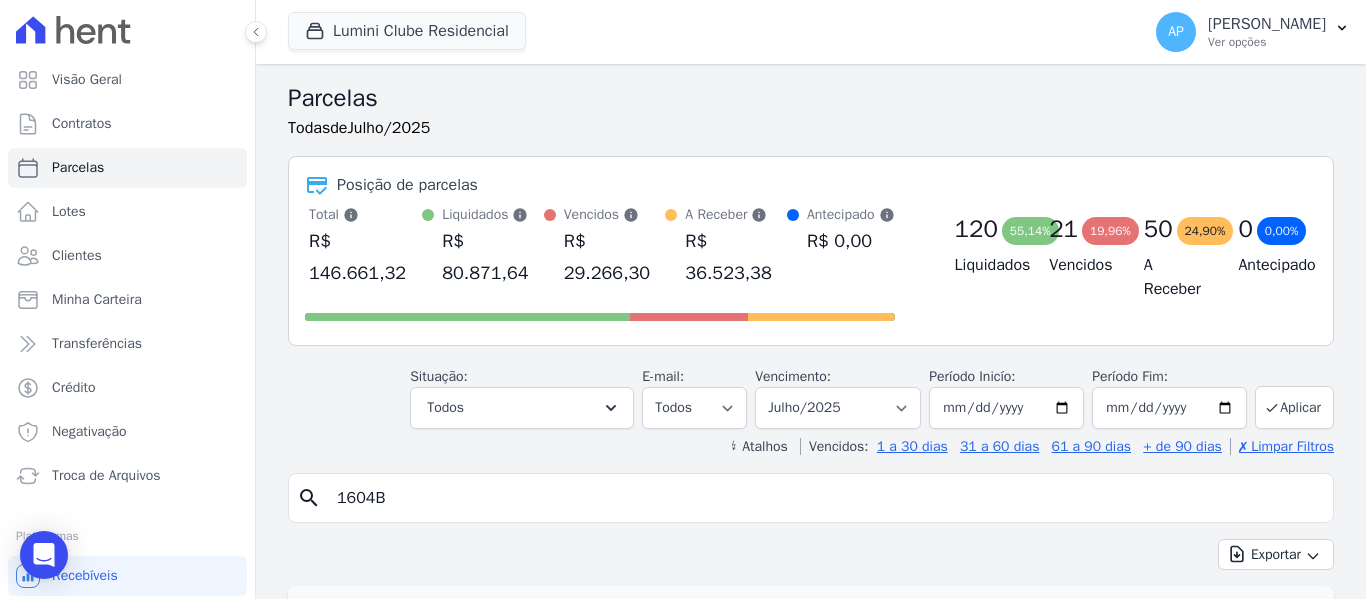 type on "1604B" 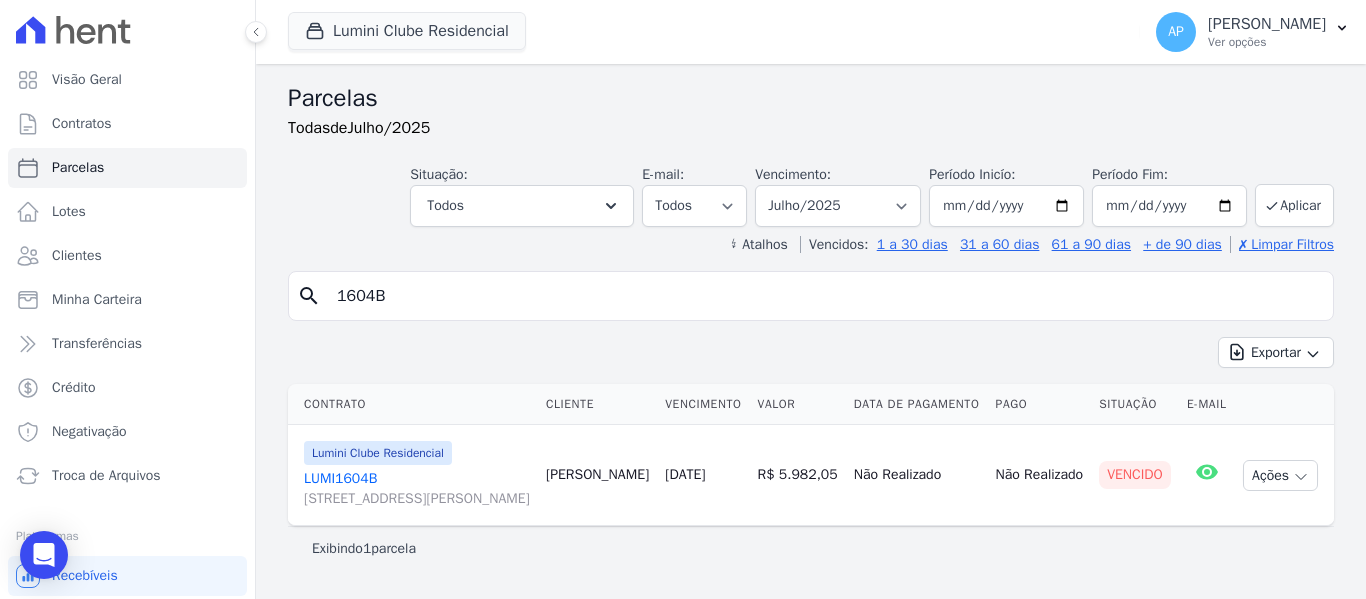scroll, scrollTop: 24, scrollLeft: 0, axis: vertical 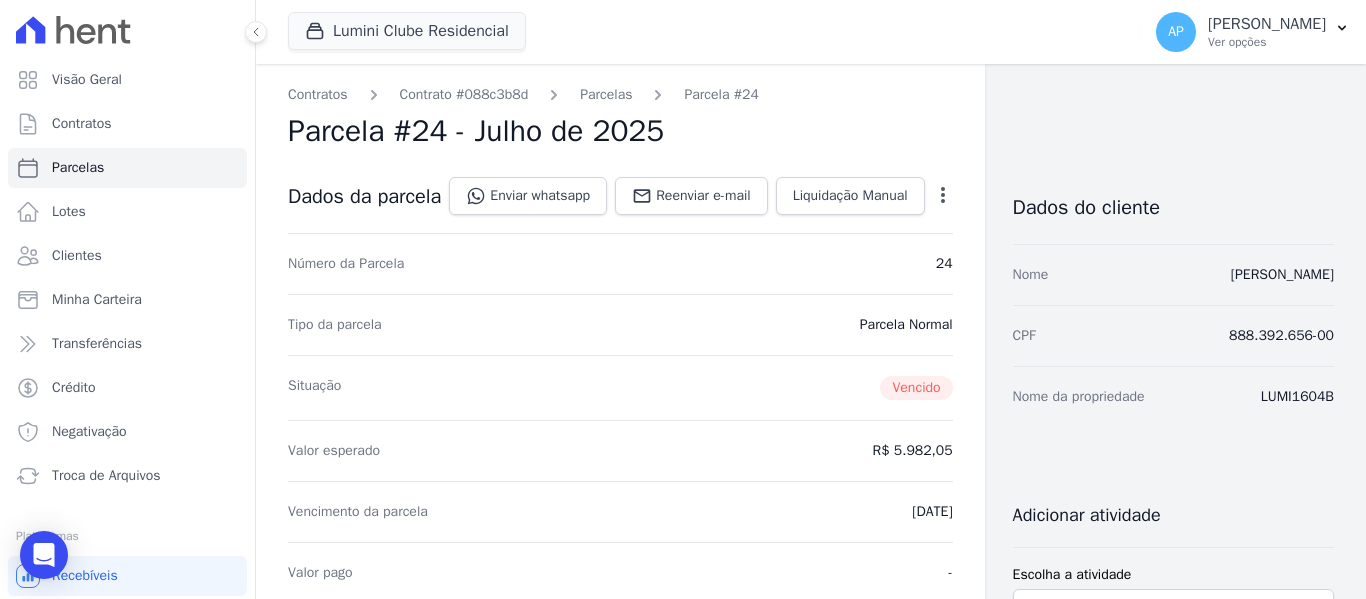 click 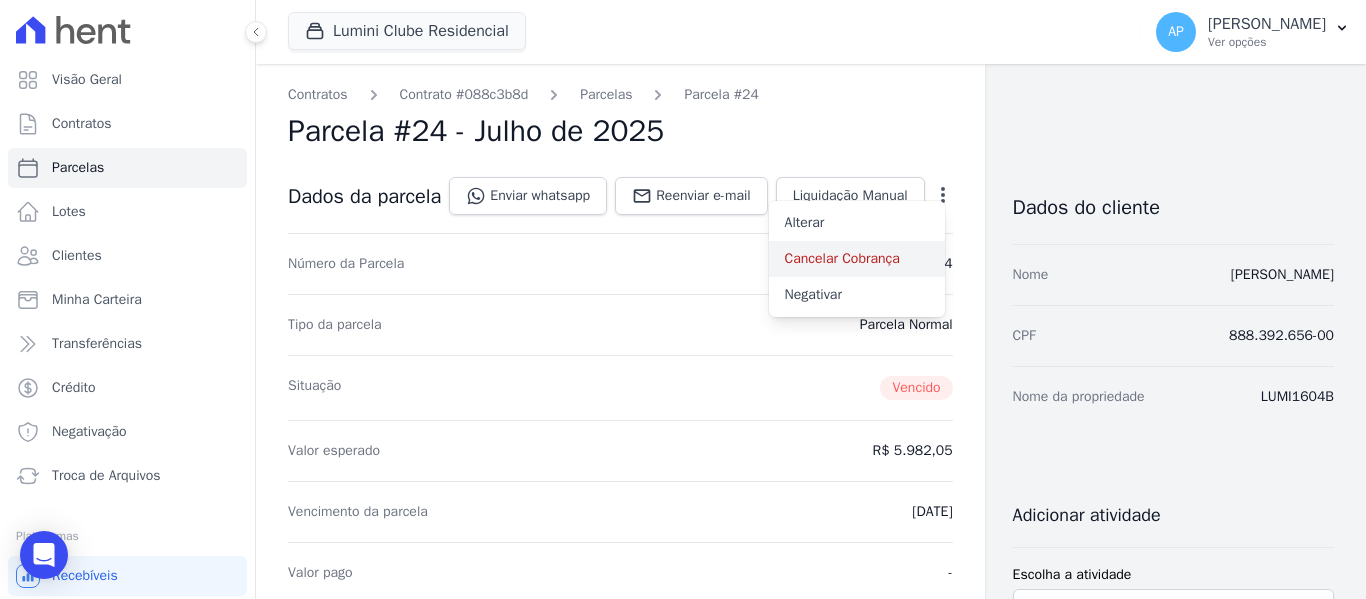 click on "Cancelar Cobrança" at bounding box center [857, 259] 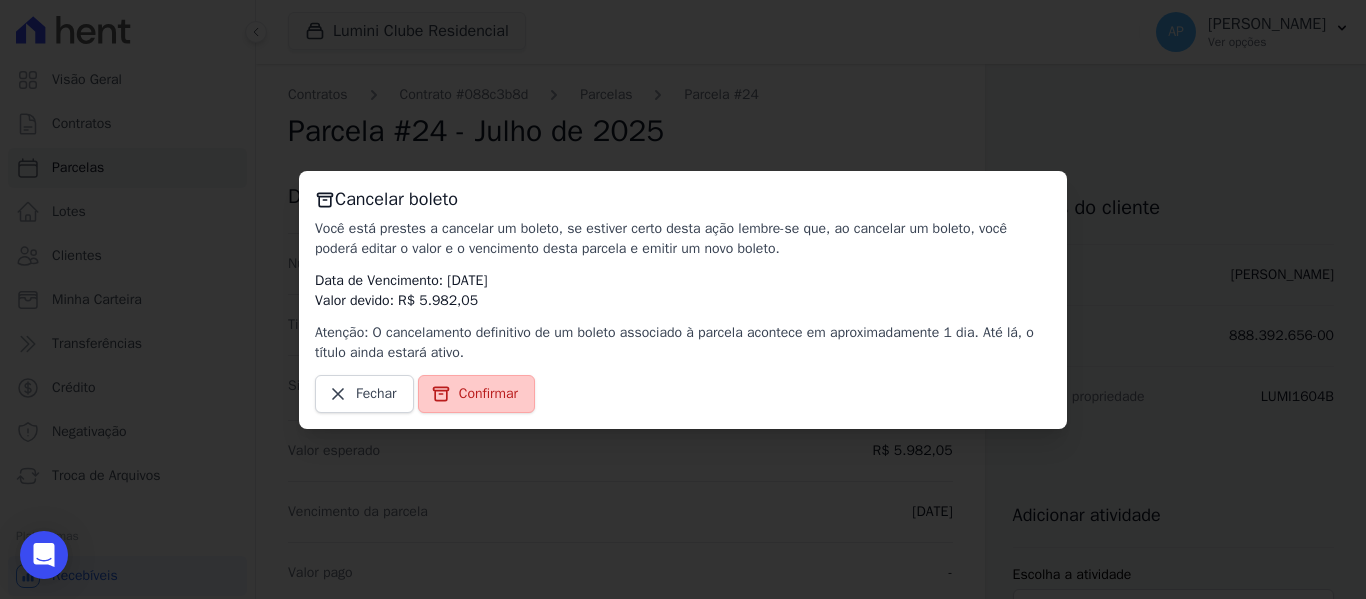 click on "Confirmar" at bounding box center (476, 394) 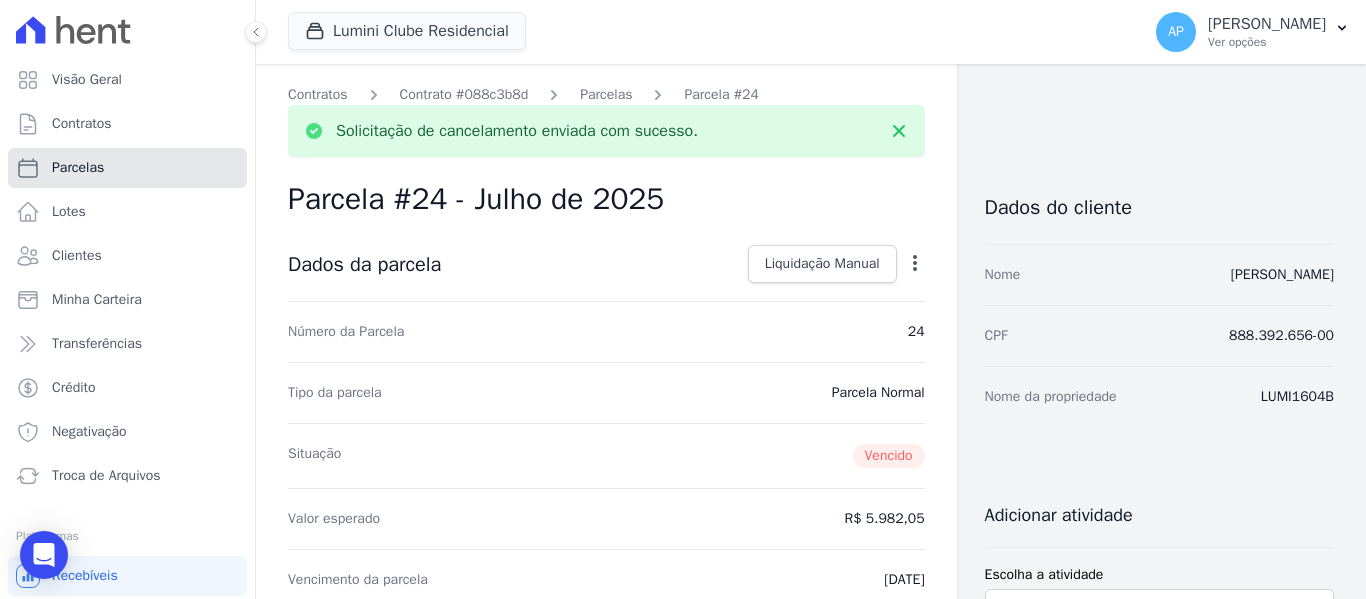 click on "Parcelas" at bounding box center [127, 168] 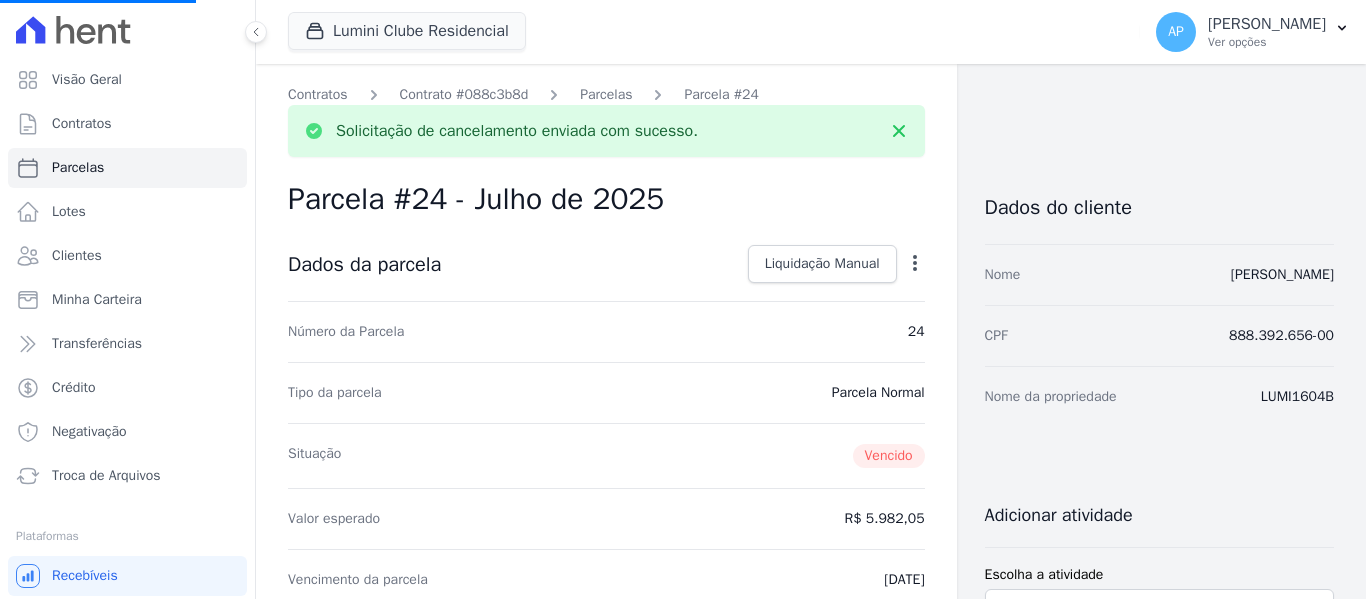 select 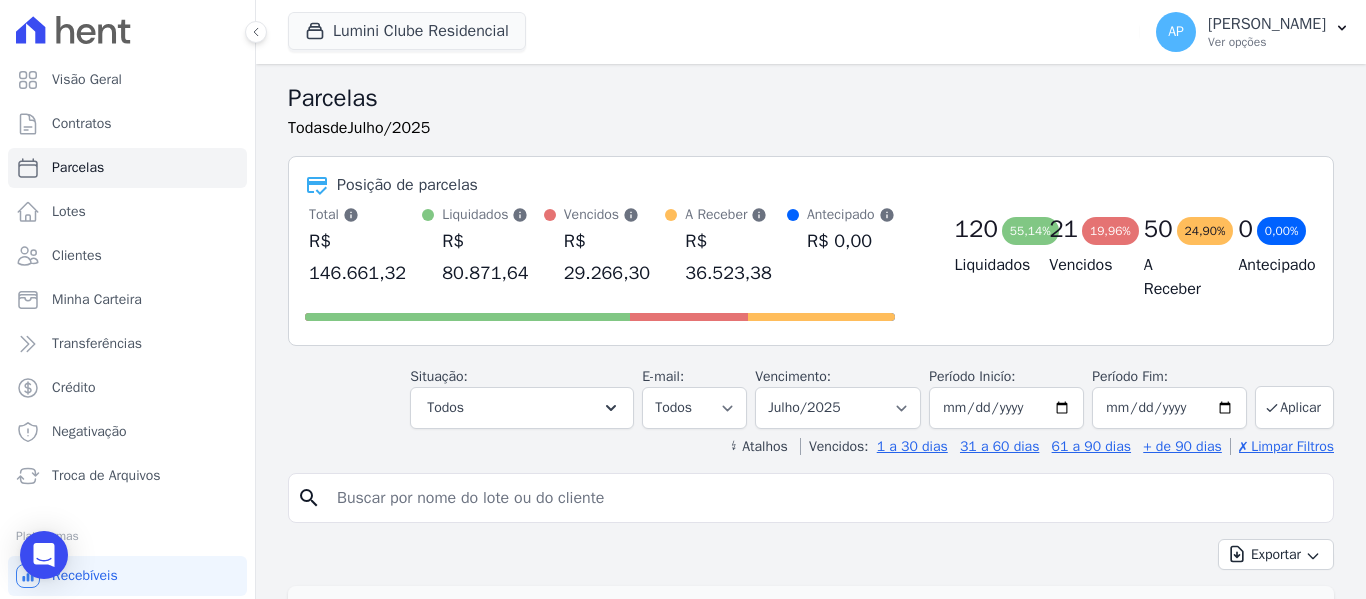 click at bounding box center (825, 498) 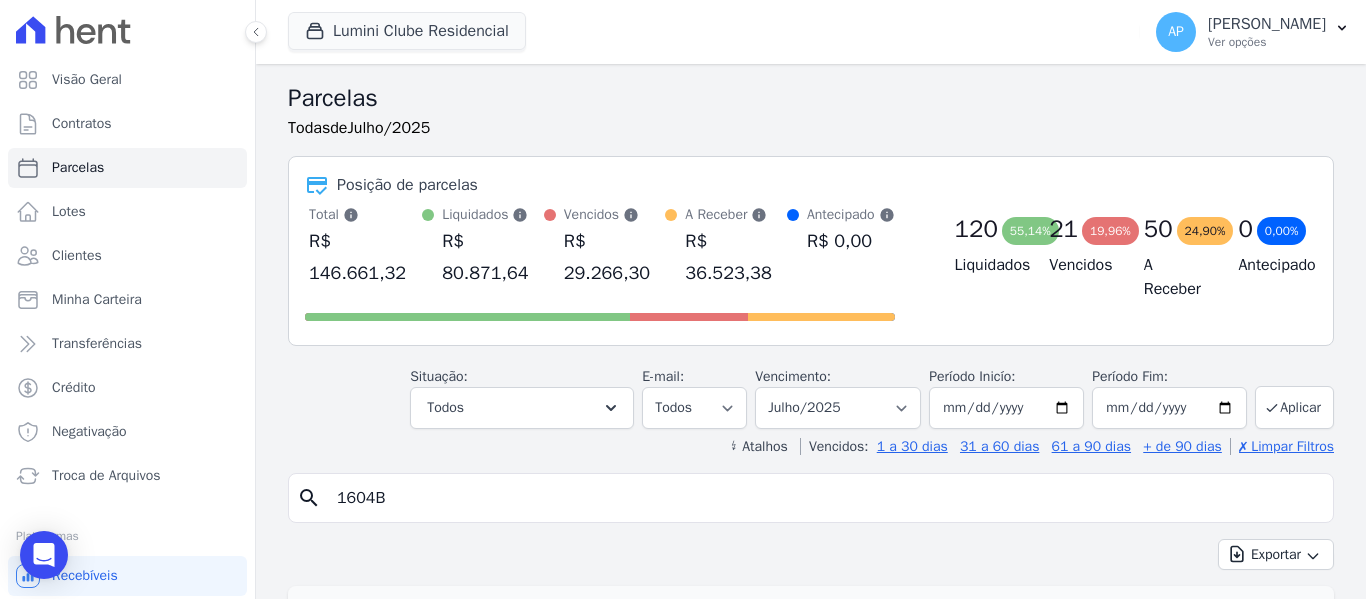type on "1604B" 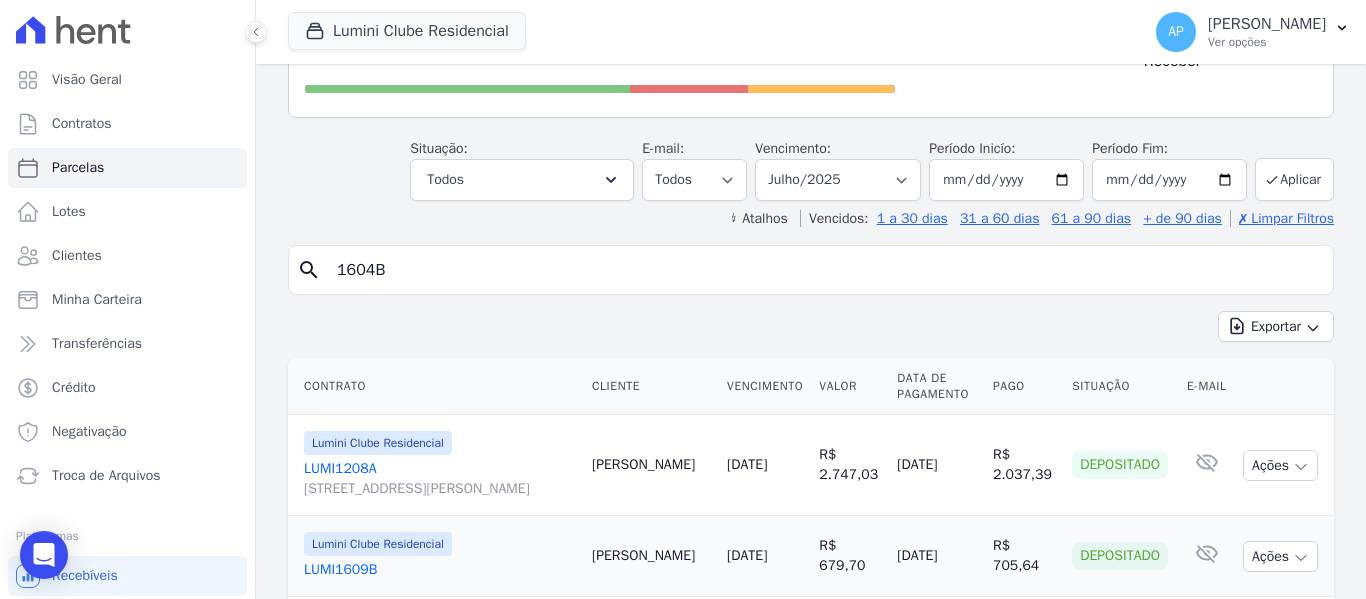 scroll, scrollTop: 400, scrollLeft: 0, axis: vertical 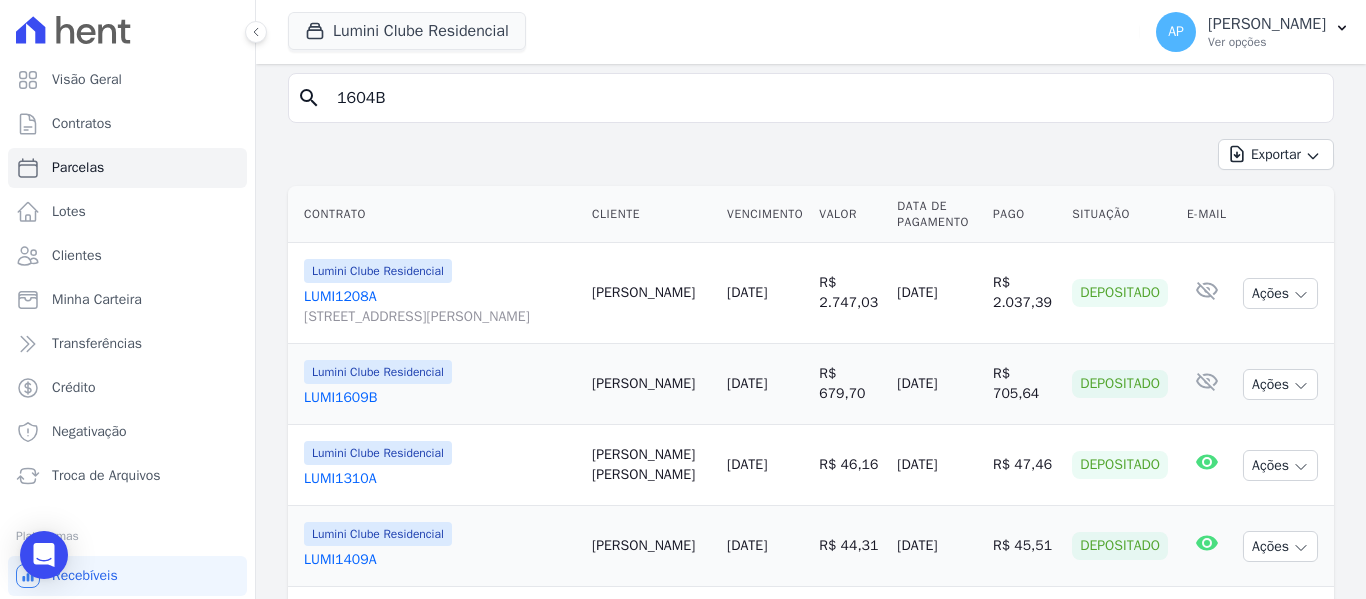 select 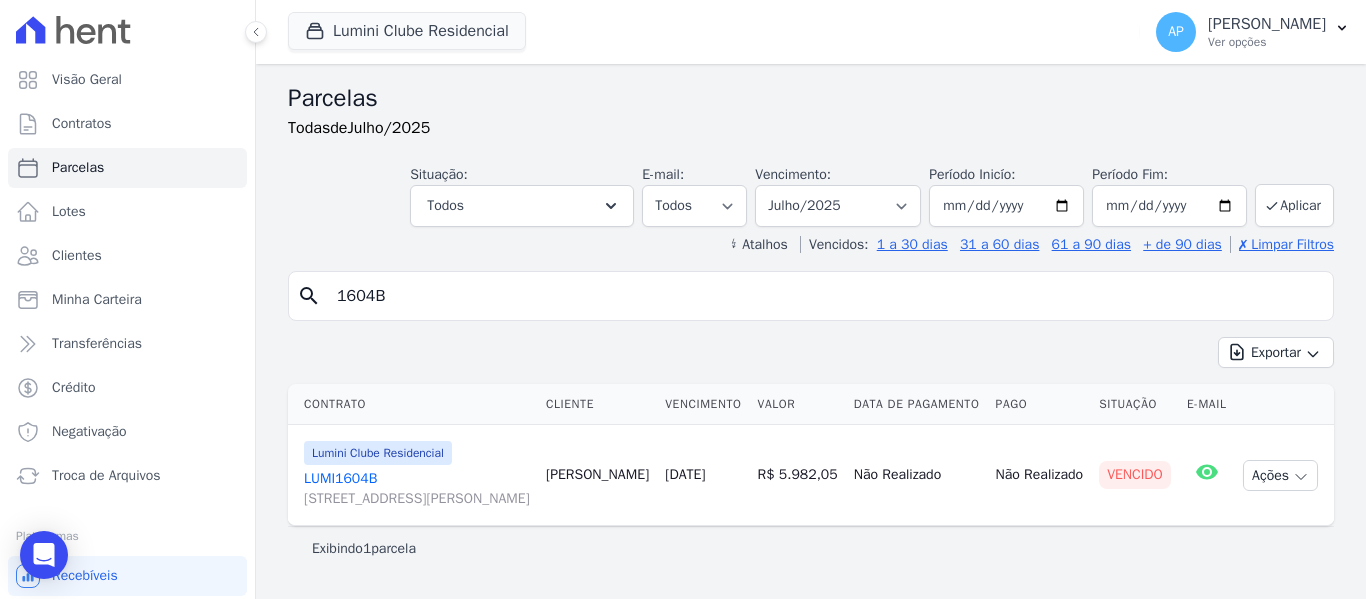 click on "LUMI1604B
[STREET_ADDRESS][PERSON_NAME]" at bounding box center [417, 489] 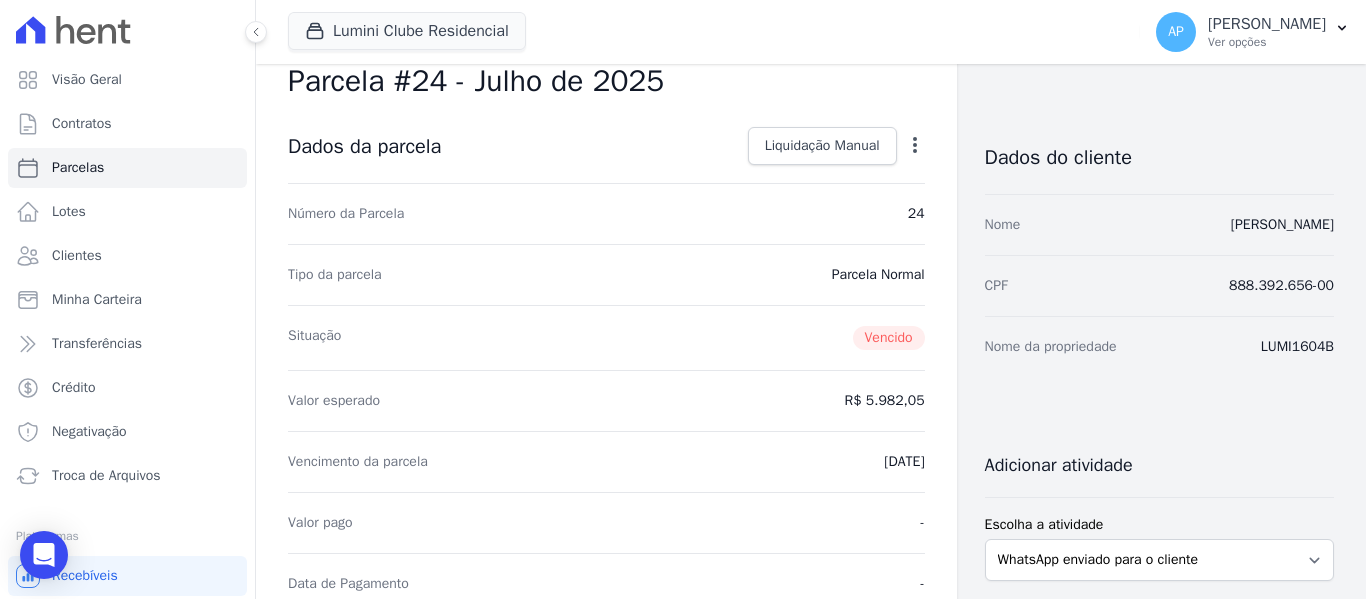 scroll, scrollTop: 0, scrollLeft: 0, axis: both 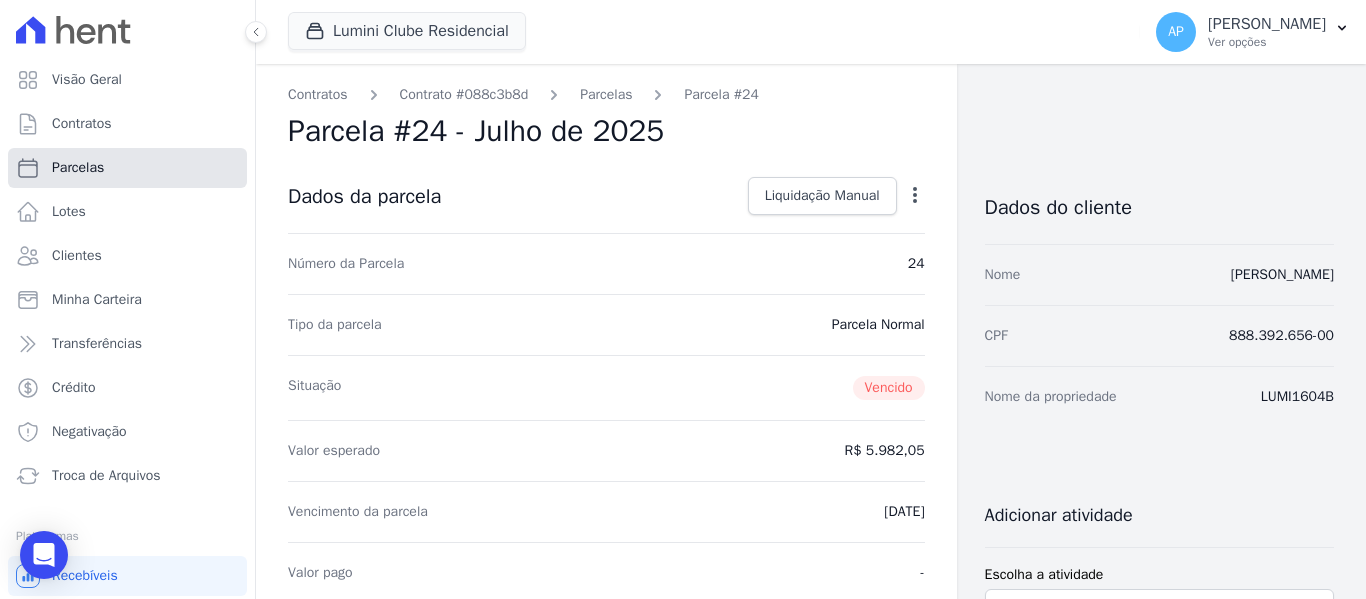 click on "Parcelas" at bounding box center (127, 168) 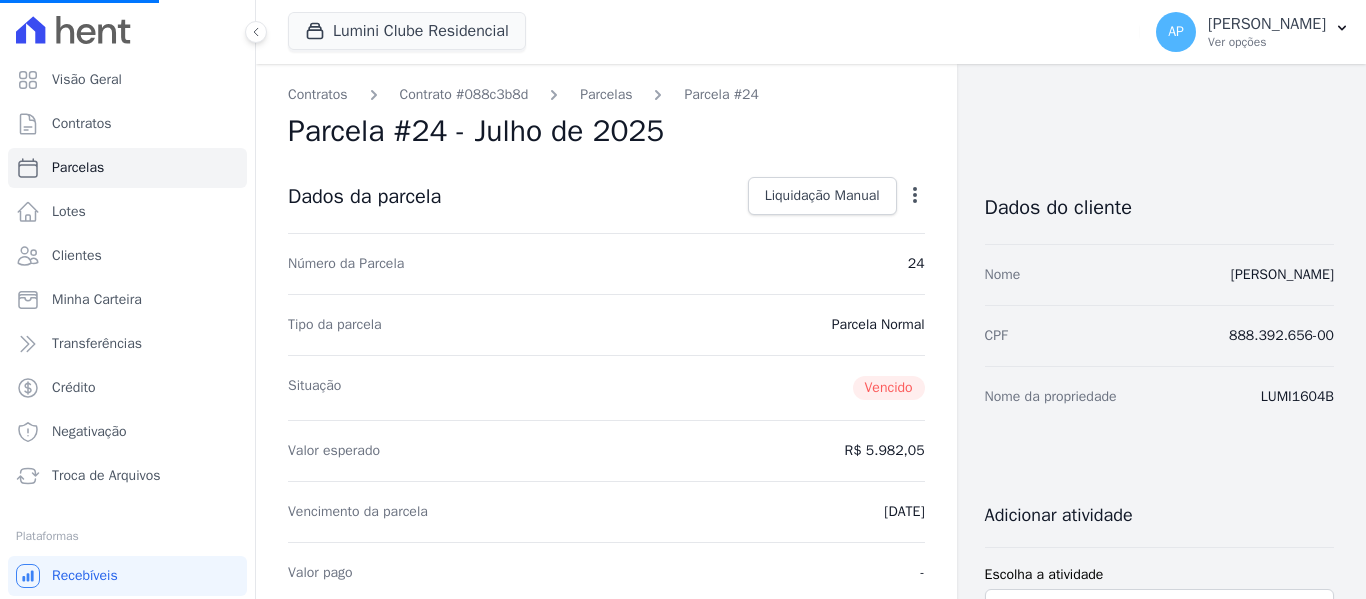 select 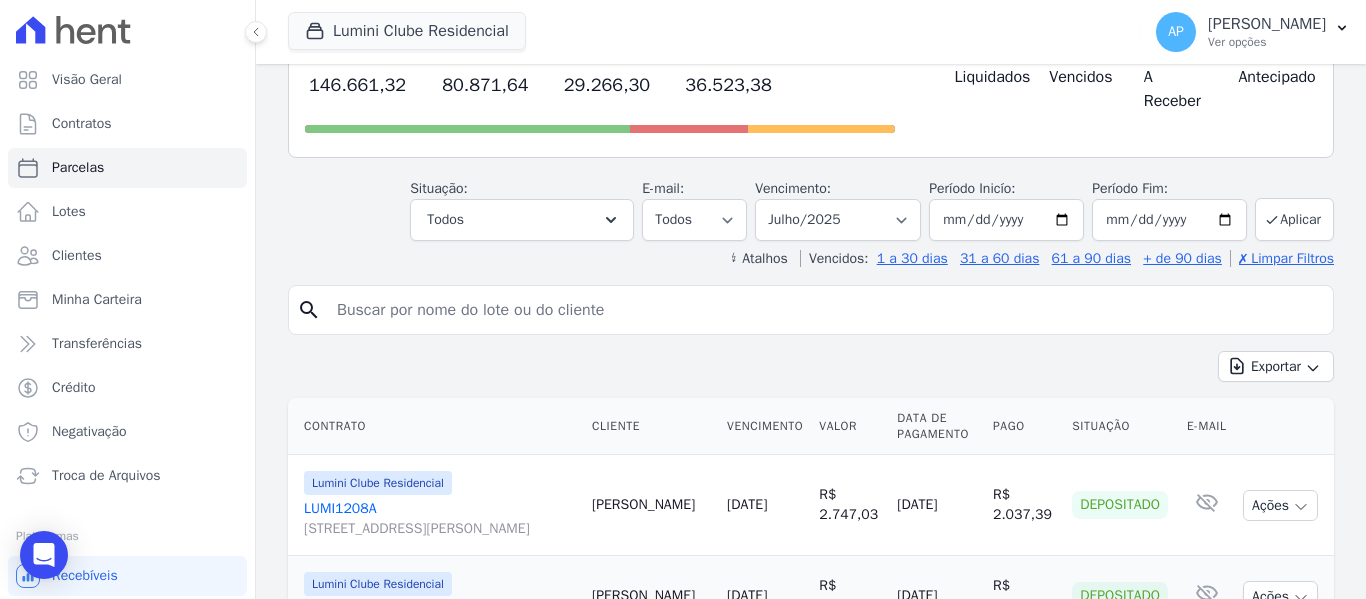 scroll, scrollTop: 200, scrollLeft: 0, axis: vertical 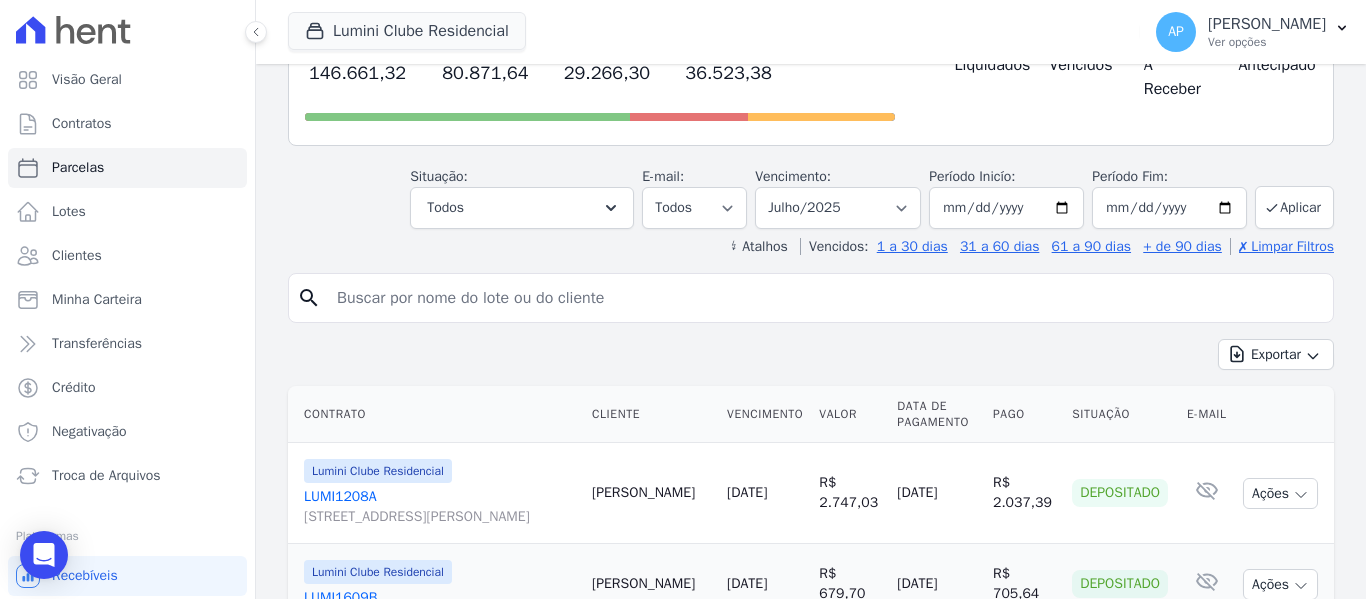 click at bounding box center (825, 298) 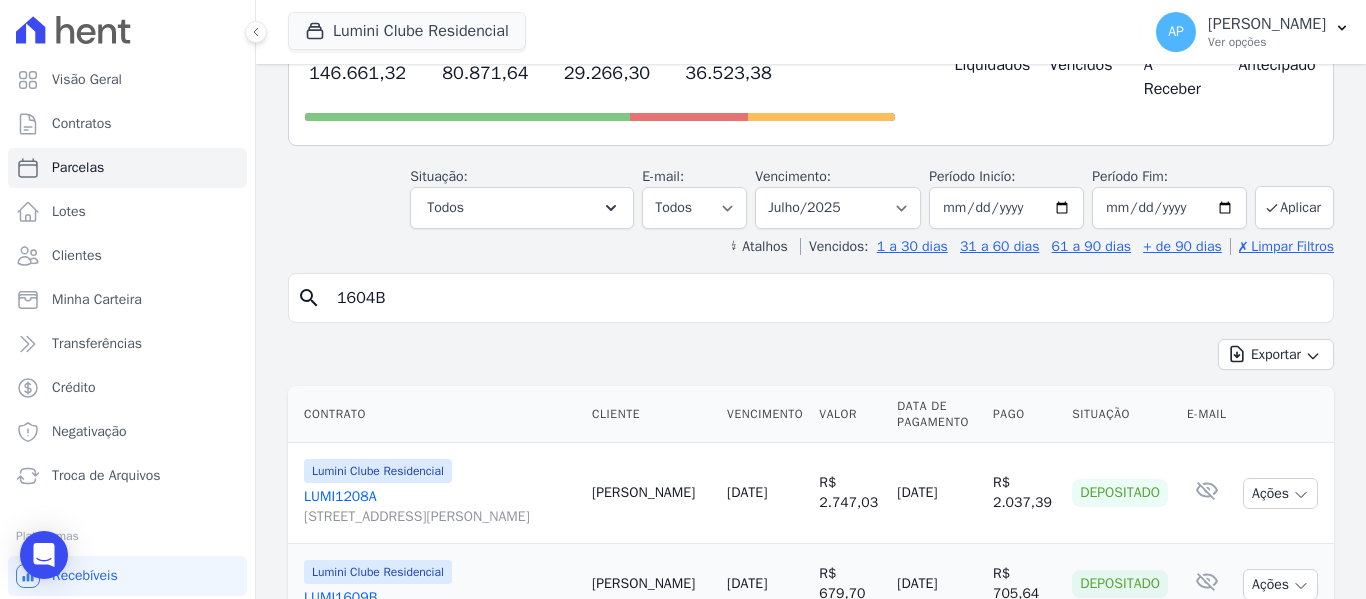 type on "1604B" 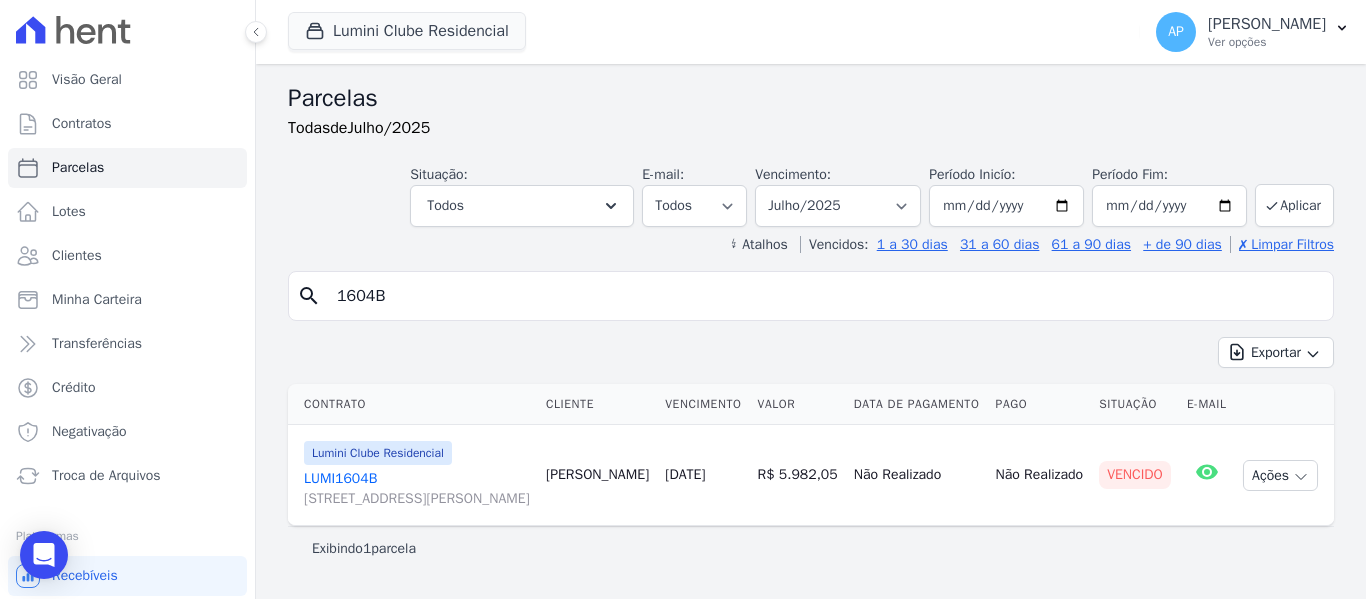 scroll, scrollTop: 24, scrollLeft: 0, axis: vertical 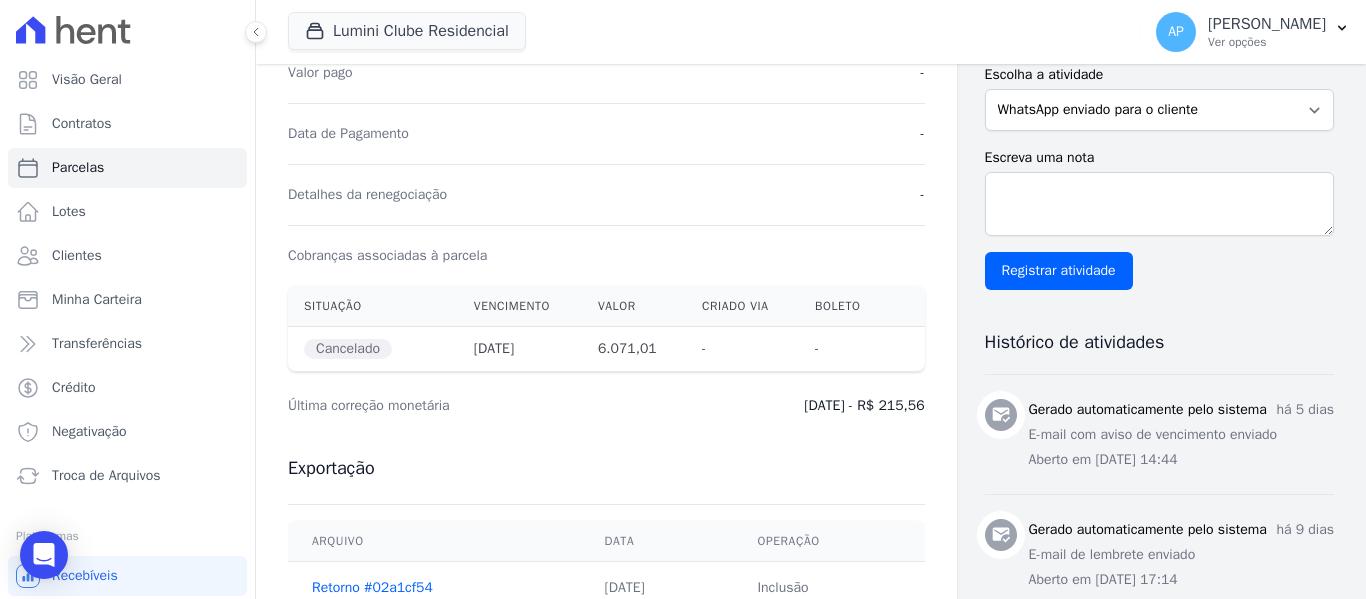 click on "Cancelado" at bounding box center (348, 349) 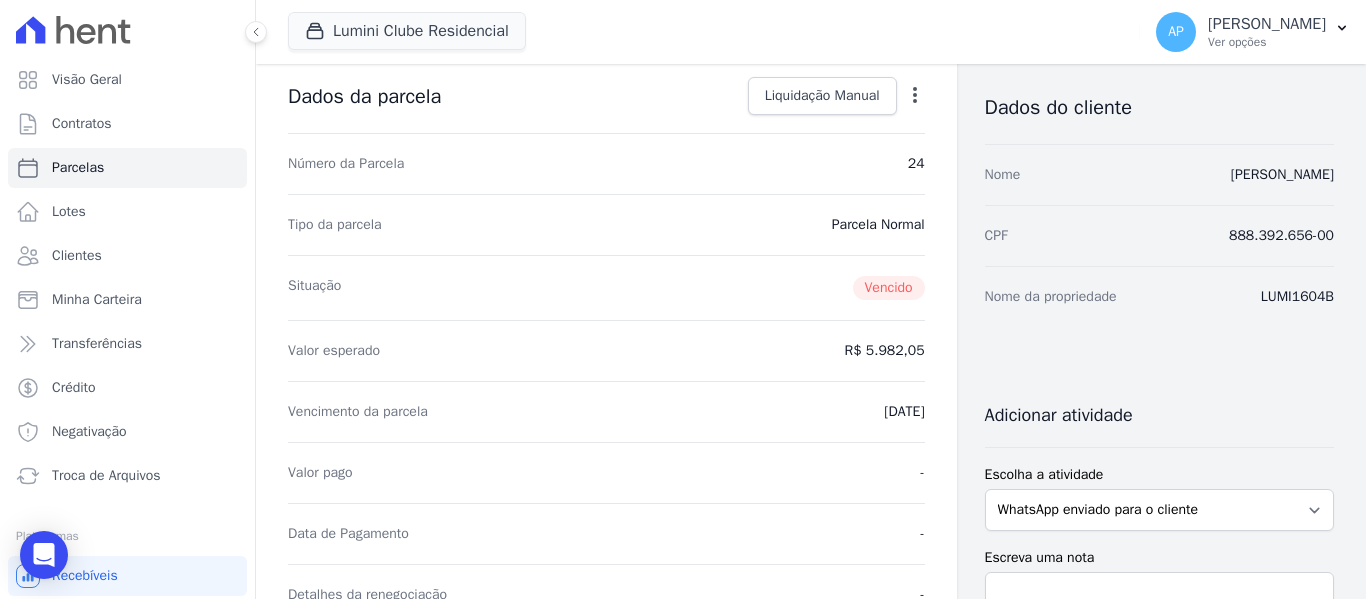 scroll, scrollTop: 0, scrollLeft: 0, axis: both 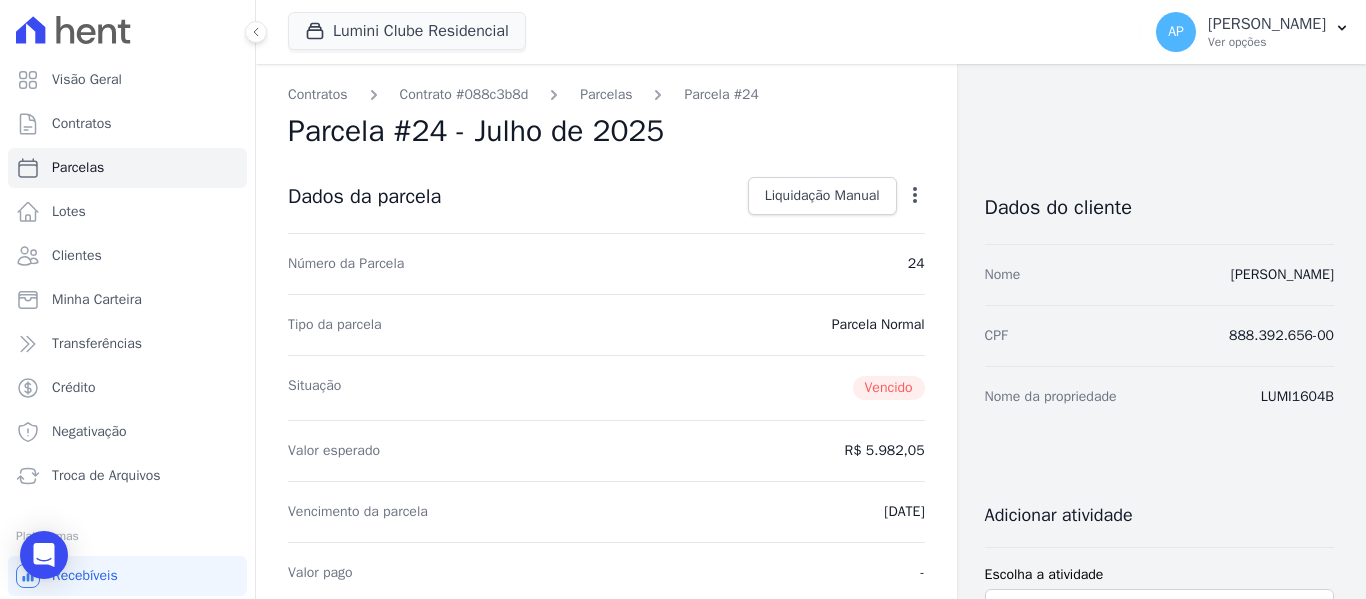 click 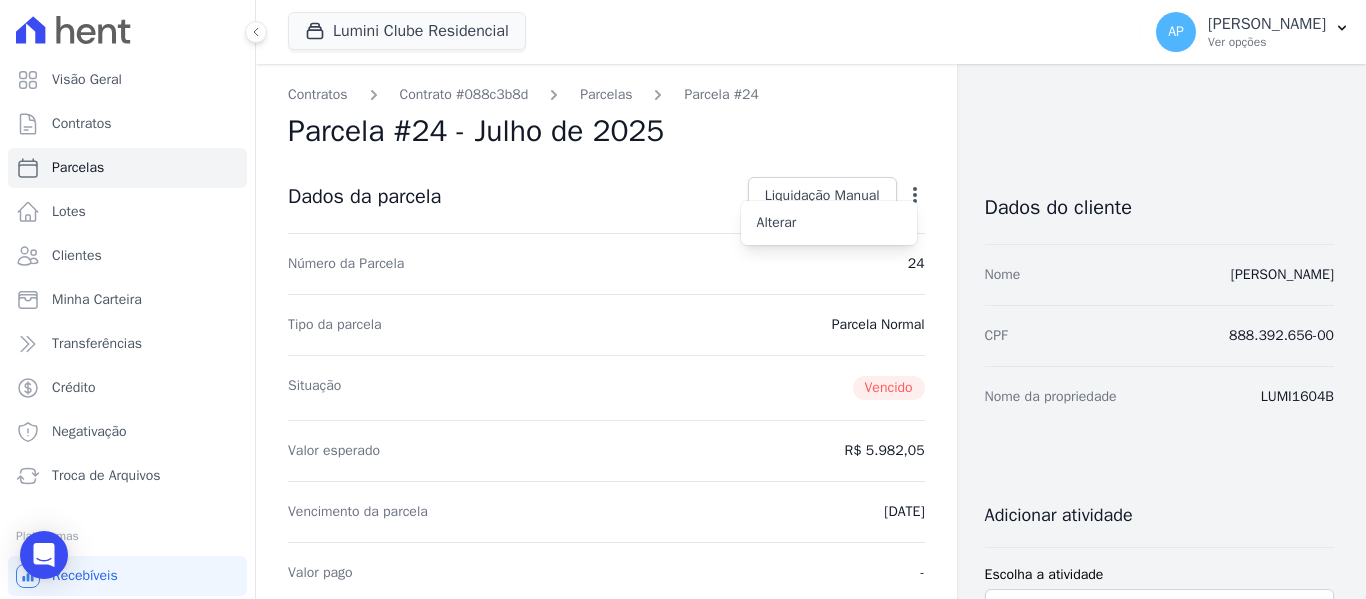 click on "Tipo da parcela
Parcela Normal" at bounding box center [606, 324] 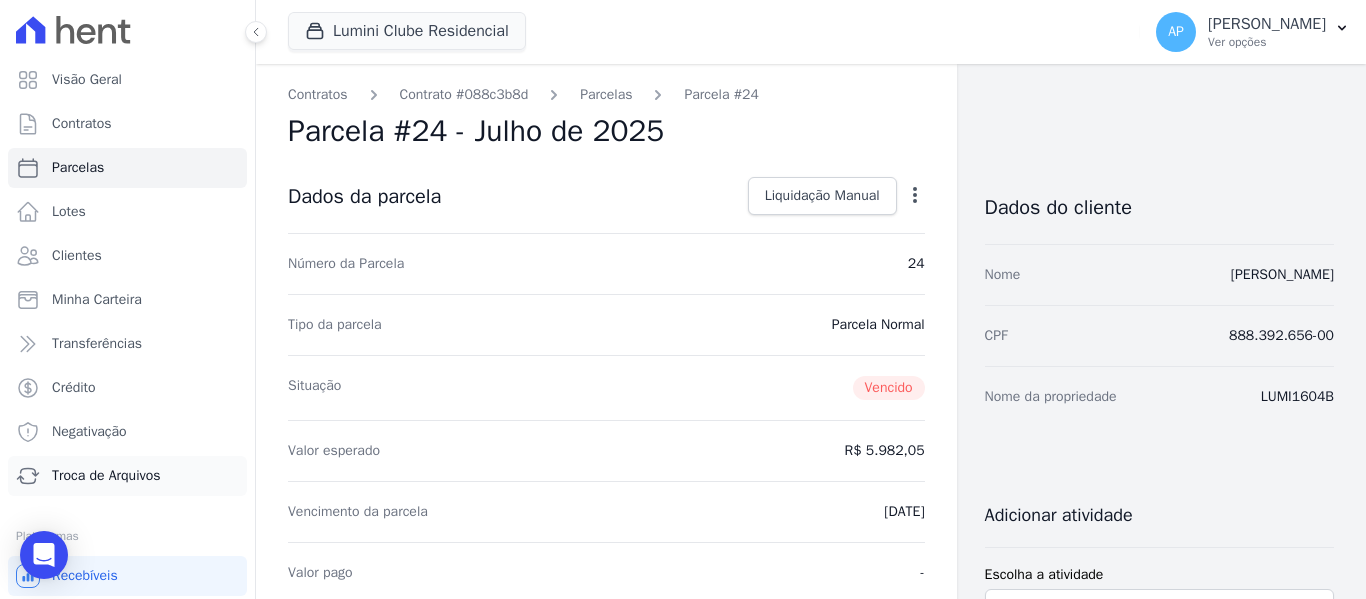 click on "Troca de Arquivos" at bounding box center (106, 476) 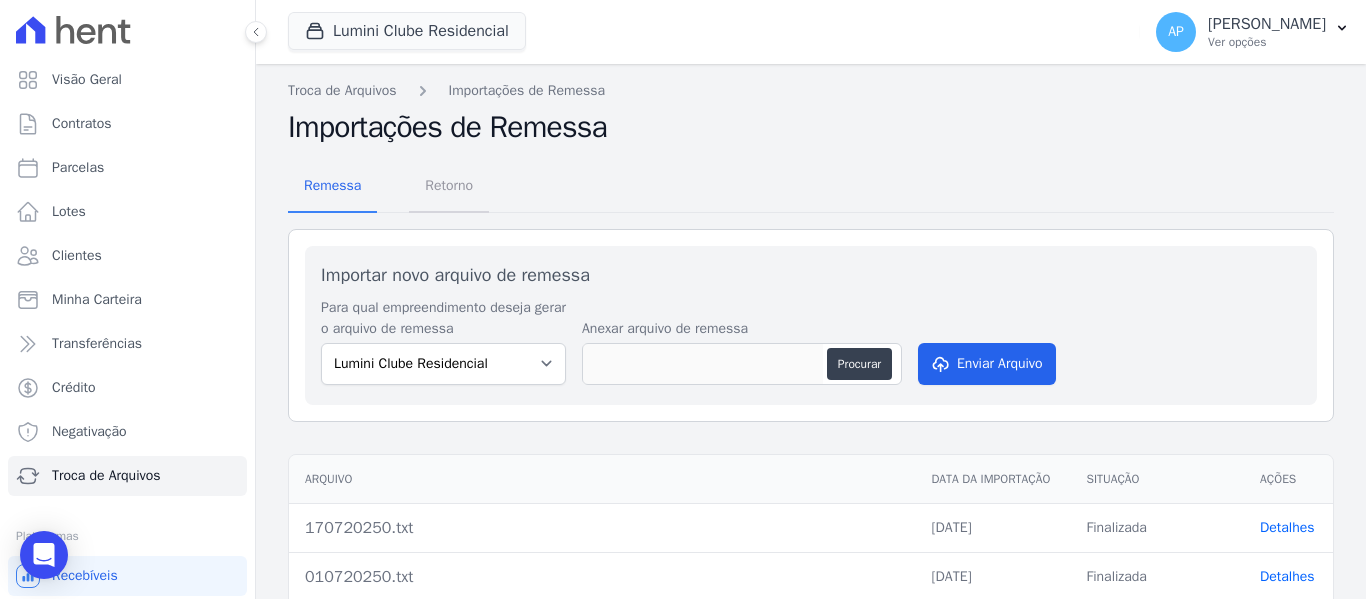 click on "Retorno" at bounding box center (449, 185) 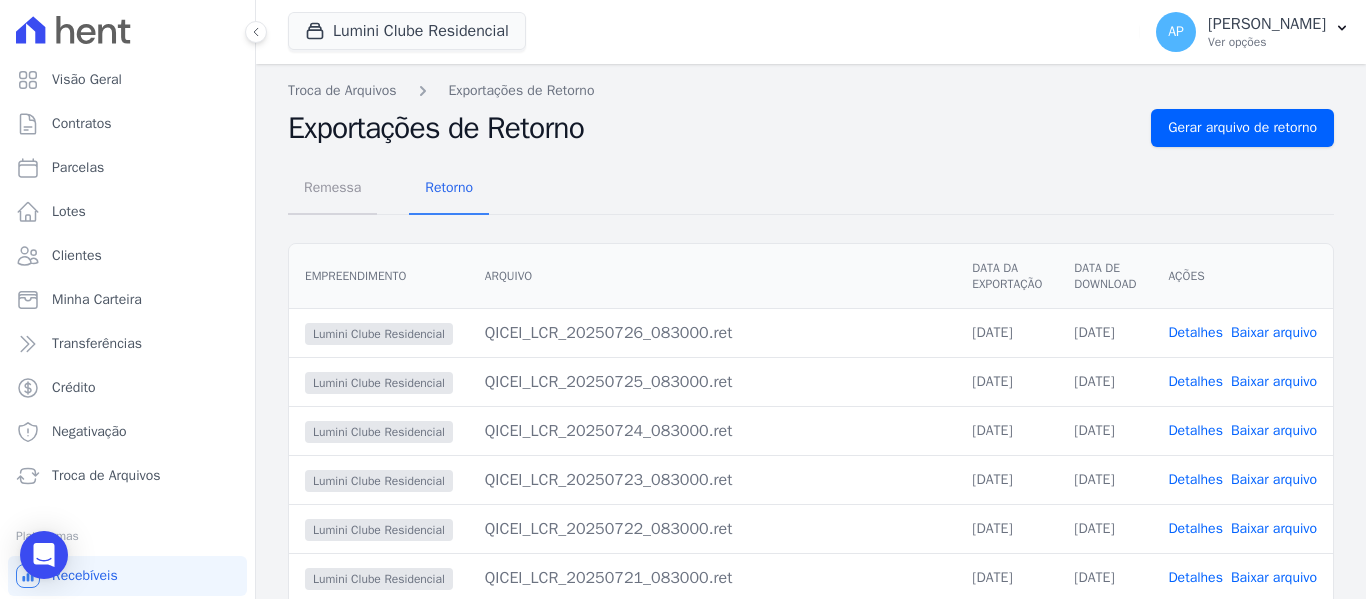 click on "Remessa" at bounding box center (332, 189) 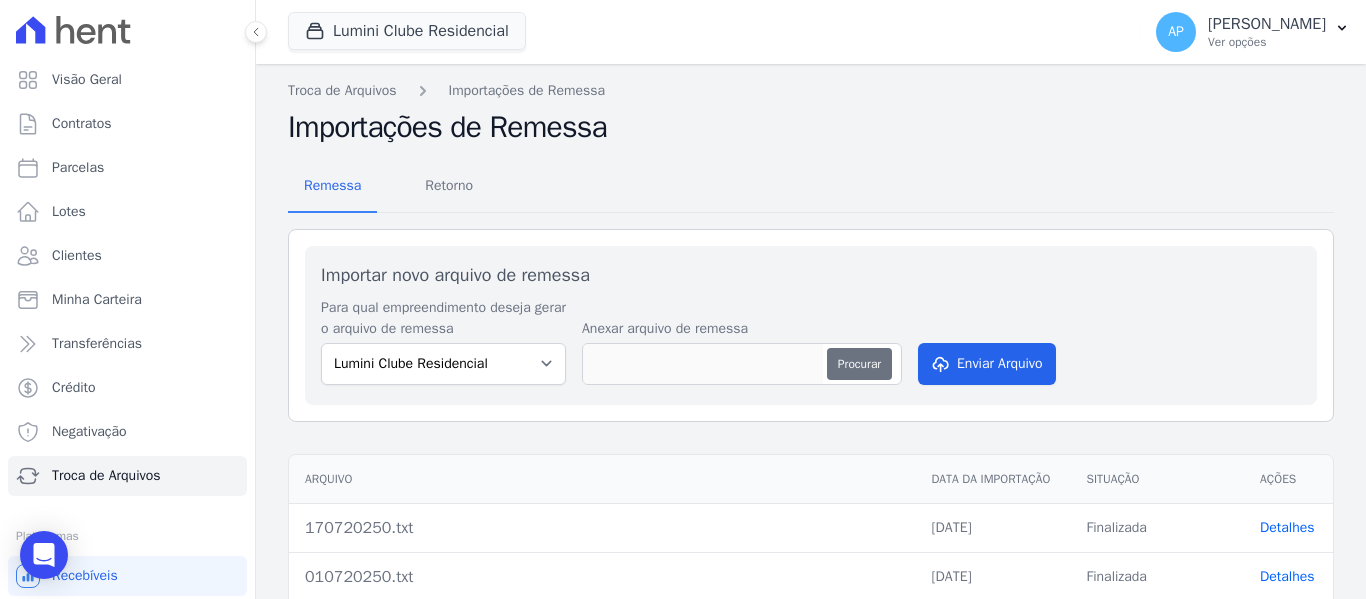 click on "Procurar" at bounding box center [859, 364] 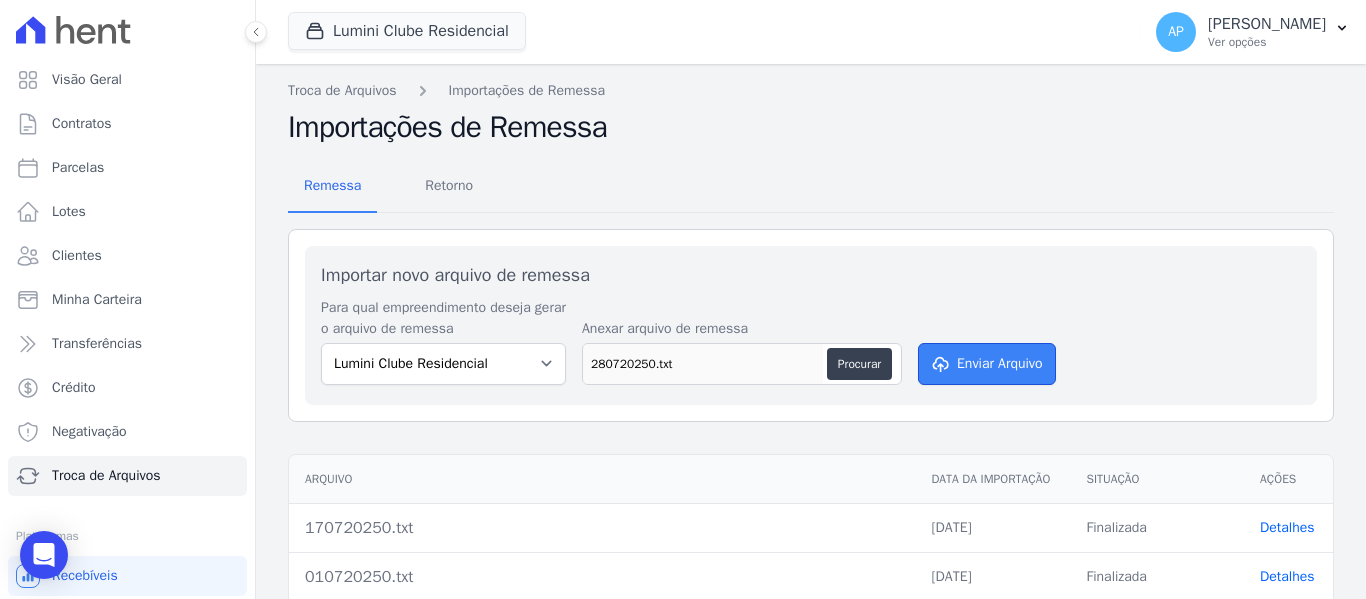click on "Enviar Arquivo" at bounding box center [987, 364] 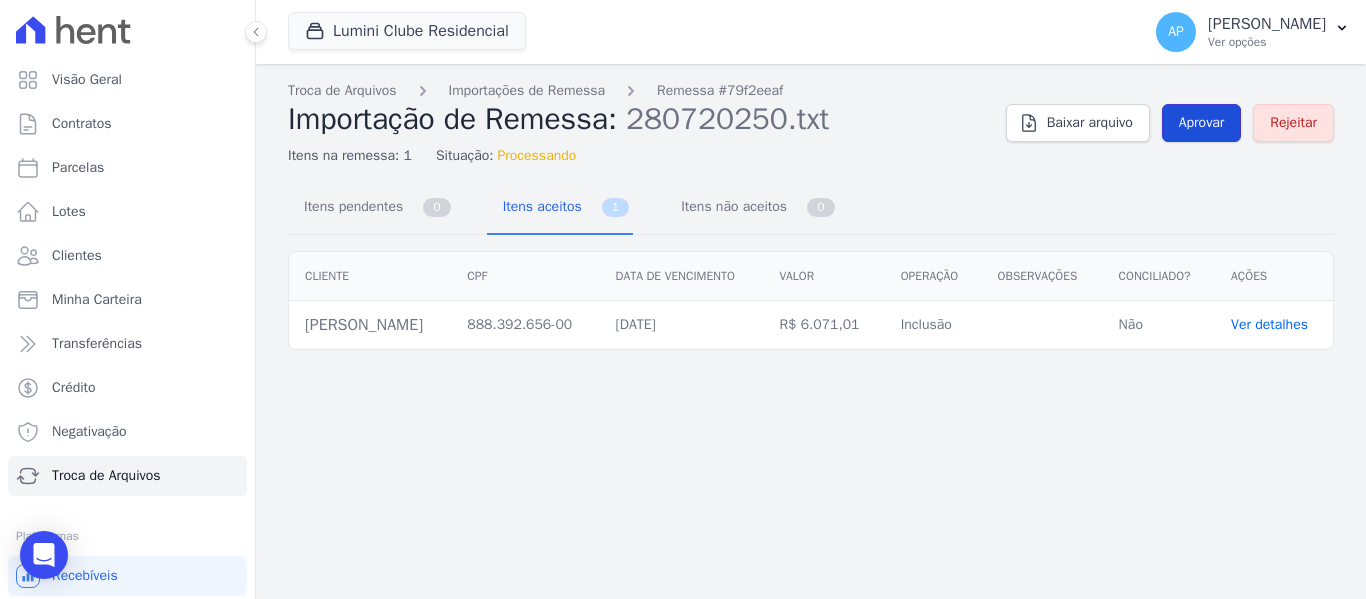 click on "Aprovar" at bounding box center (1202, 123) 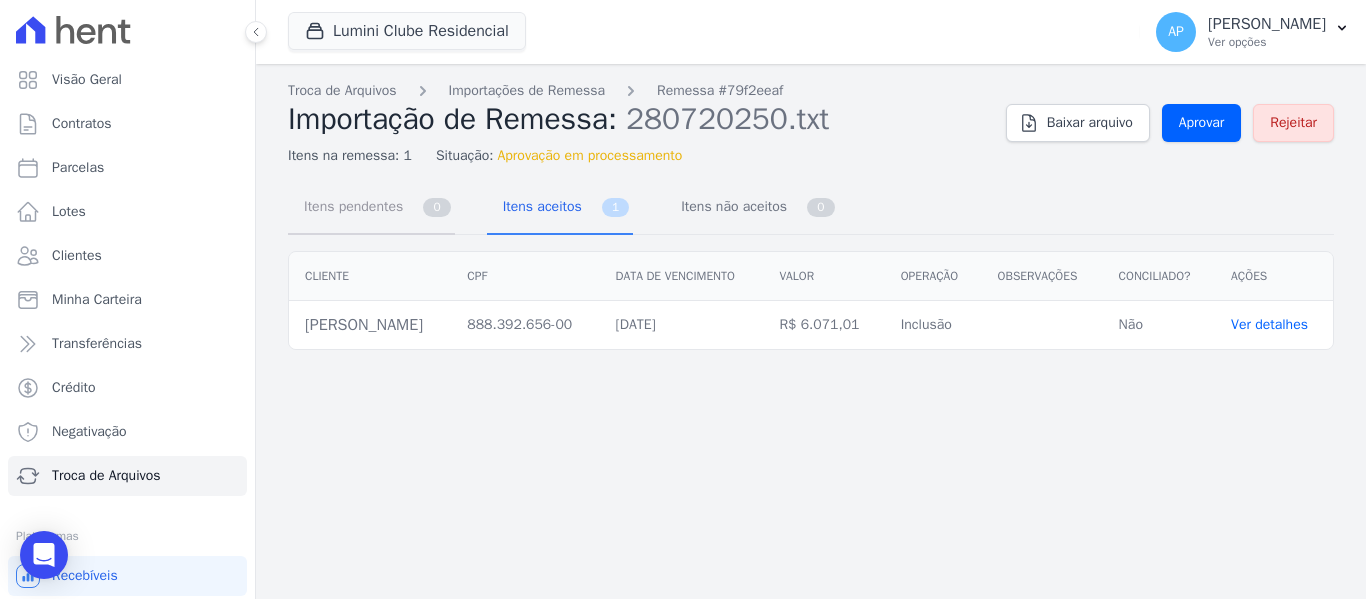 click on "Itens pendentes
0" at bounding box center (371, 208) 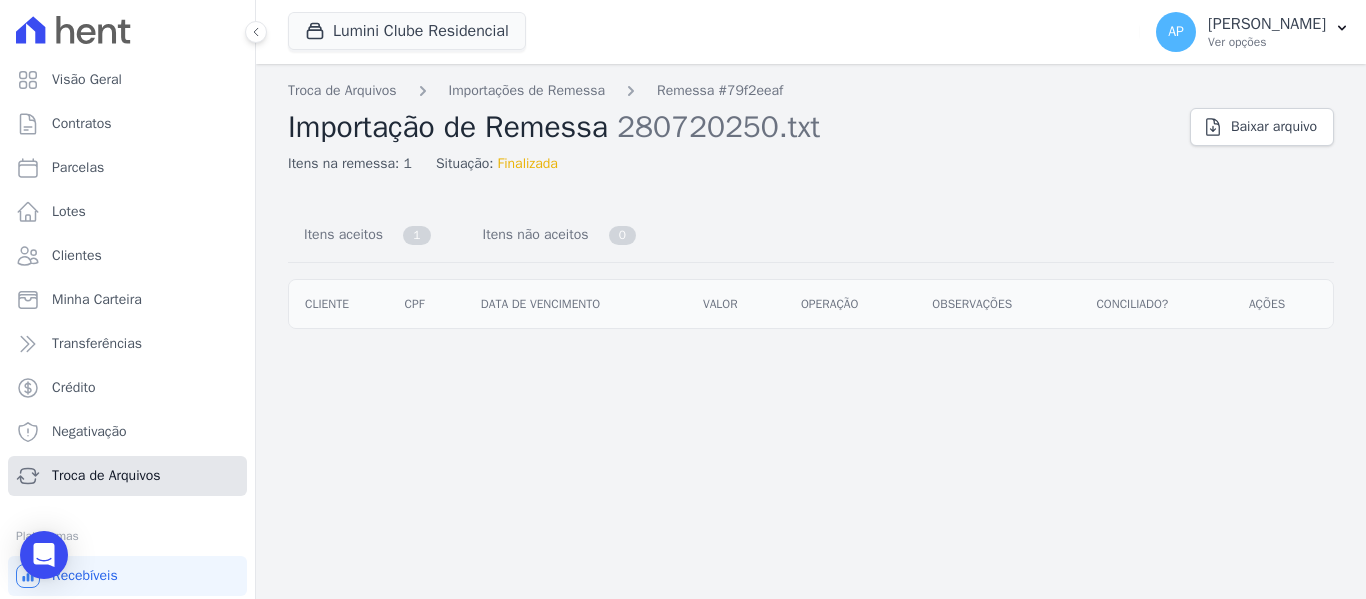 click on "Troca de Arquivos" at bounding box center (127, 476) 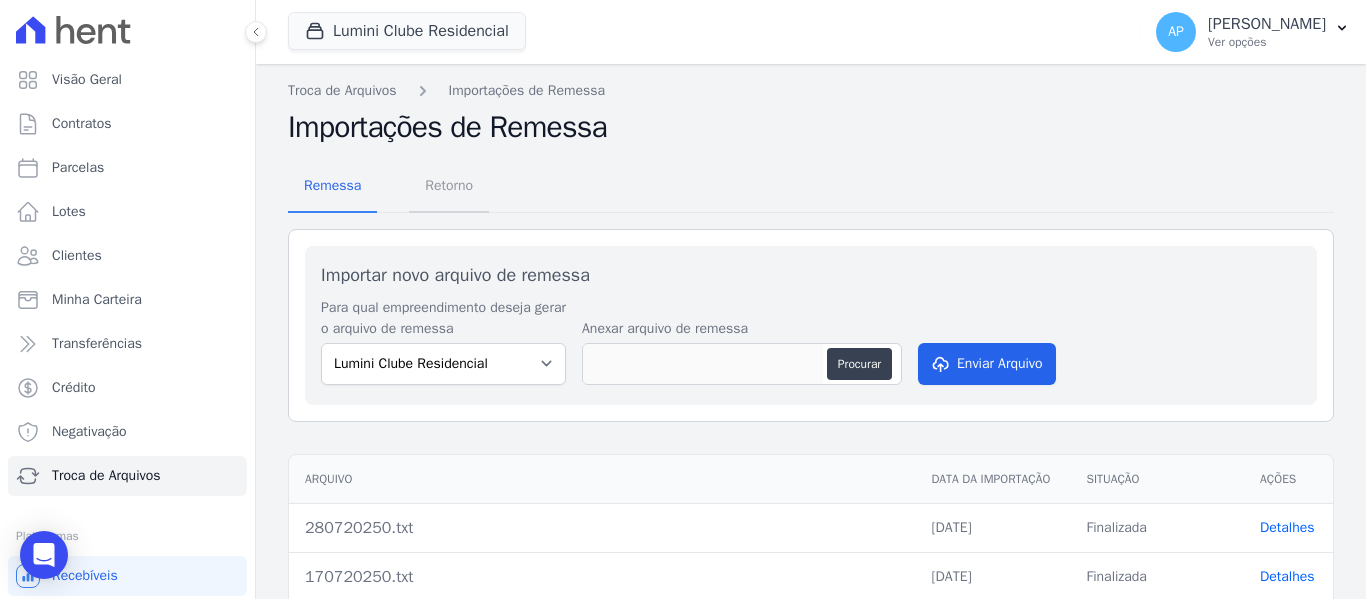 click on "Retorno" at bounding box center (449, 185) 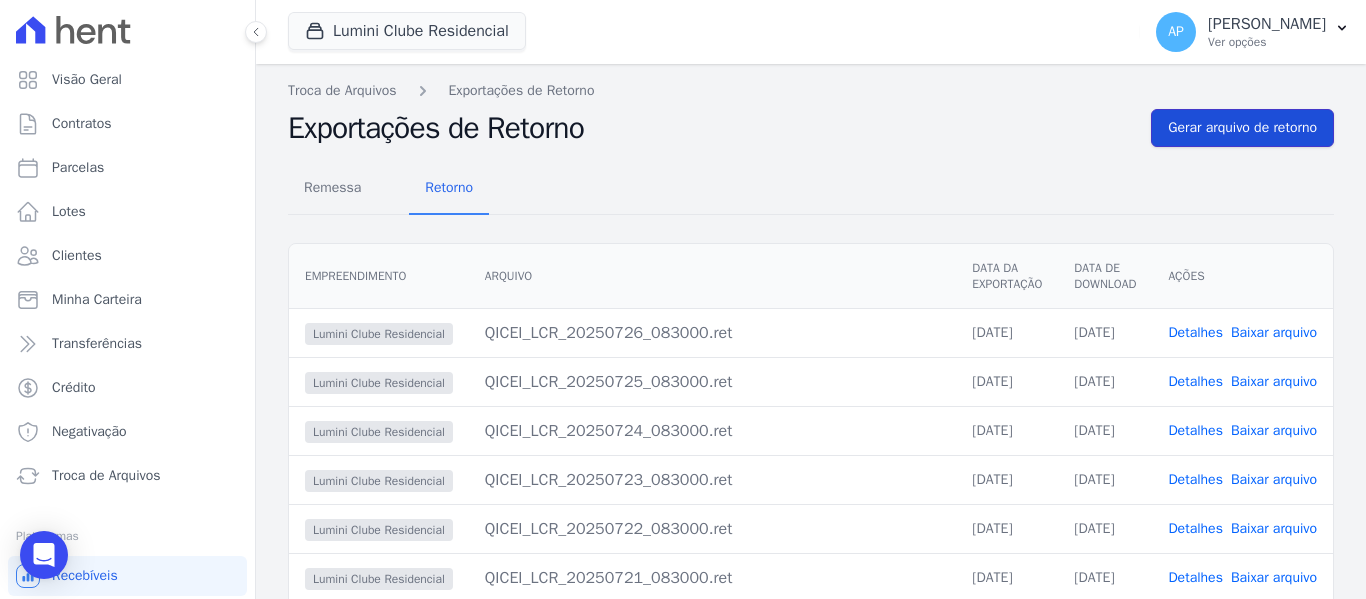 click on "Gerar arquivo de retorno" at bounding box center (1242, 128) 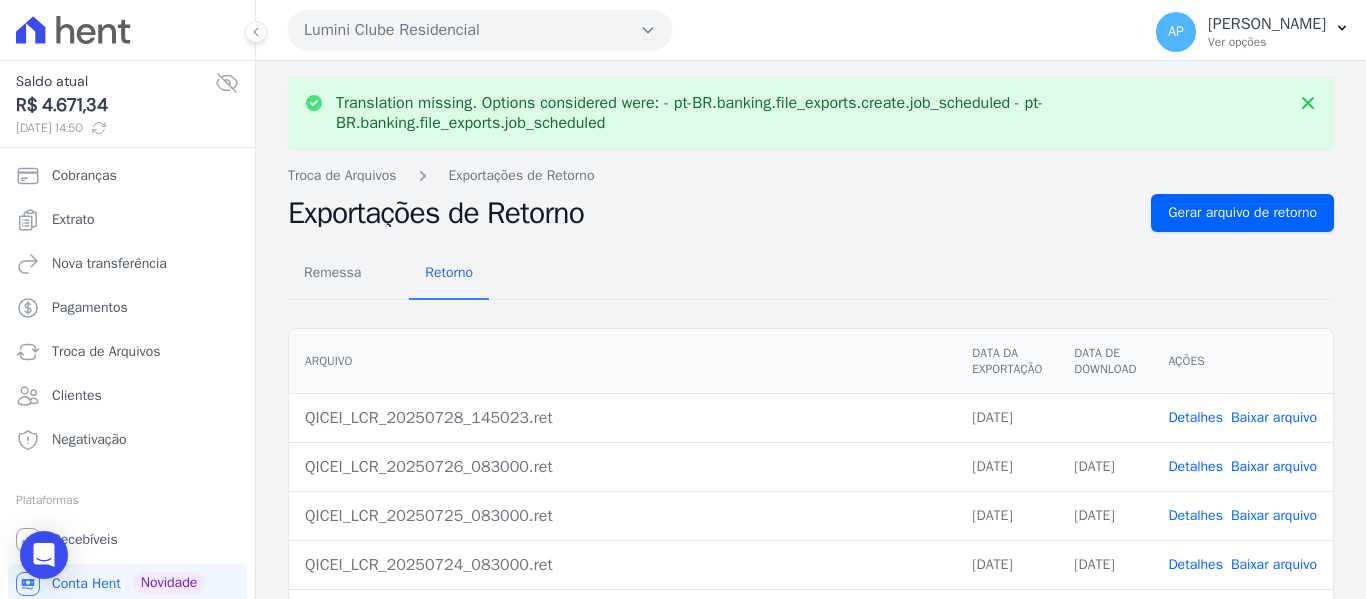 click on "Baixar arquivo" at bounding box center [1274, 417] 